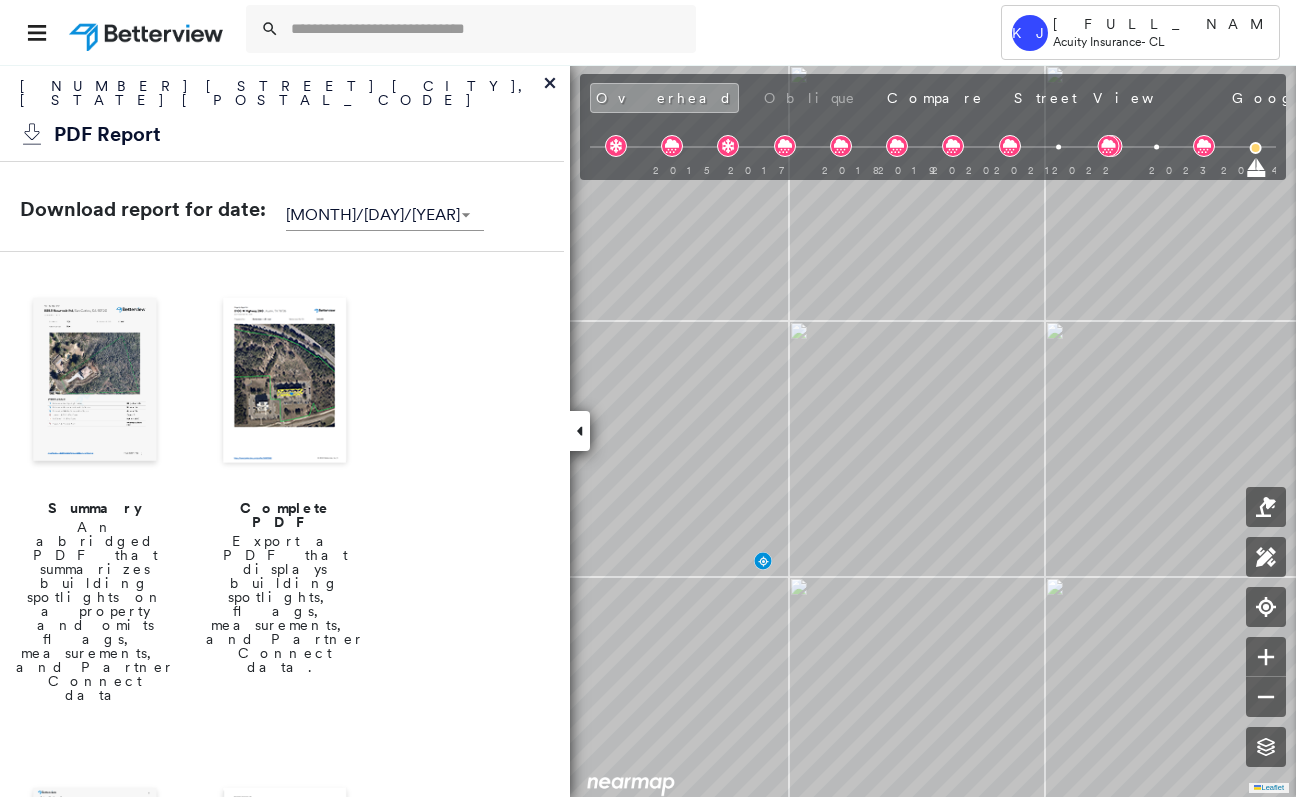 scroll, scrollTop: 0, scrollLeft: 0, axis: both 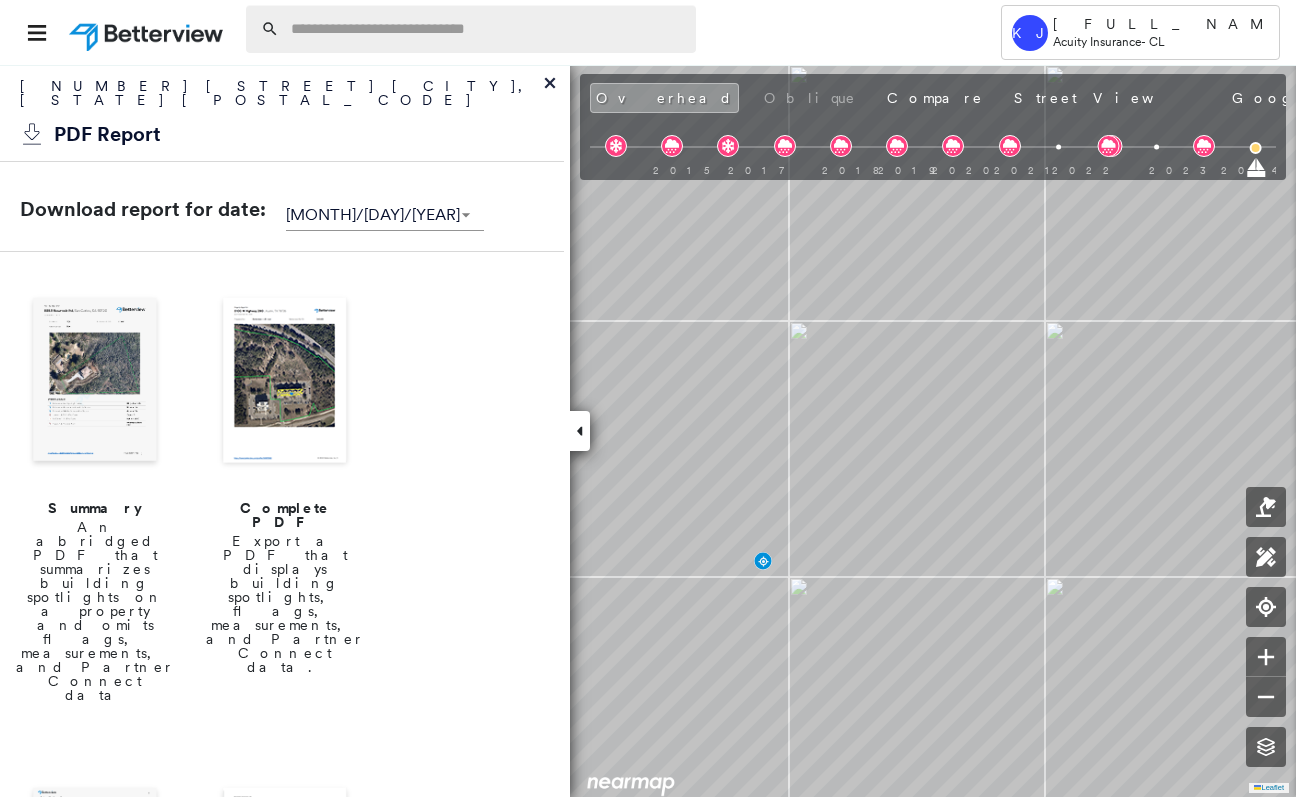 click at bounding box center (487, 29) 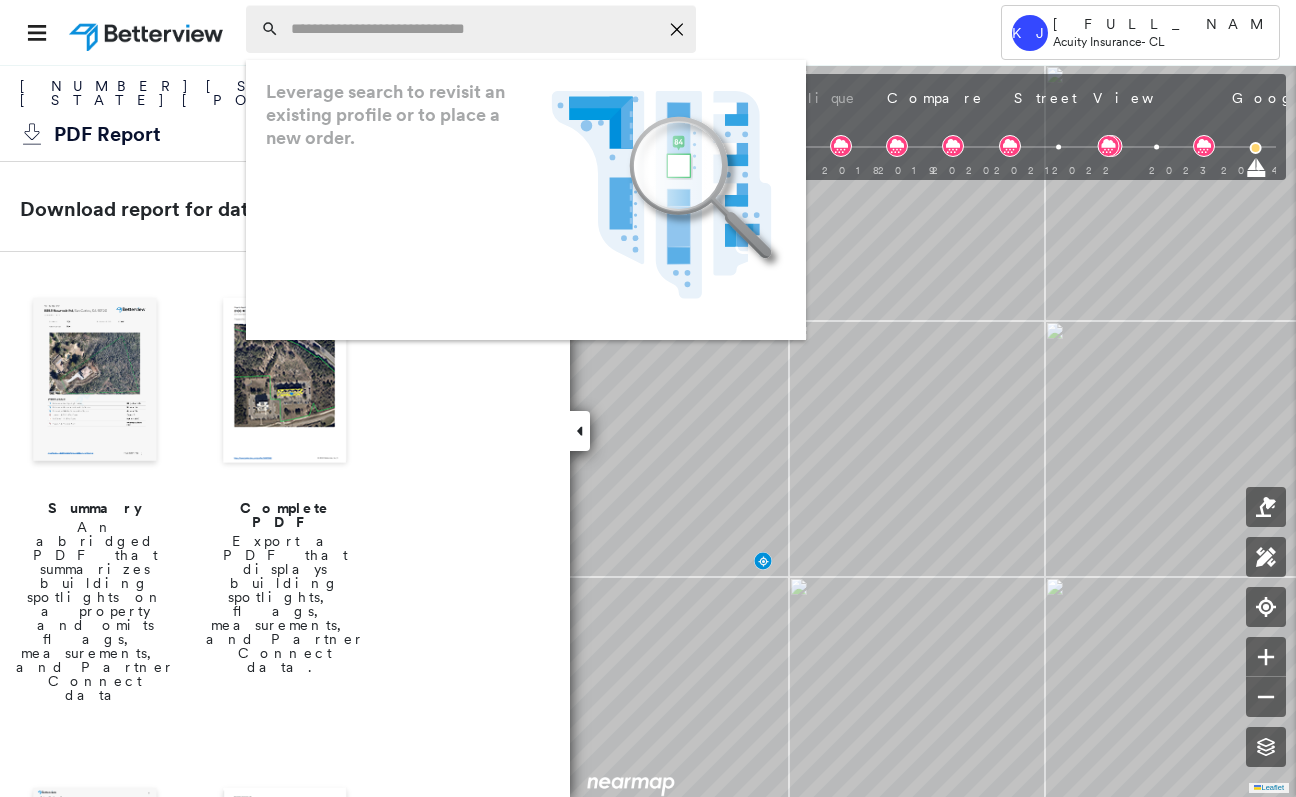 paste on "**********" 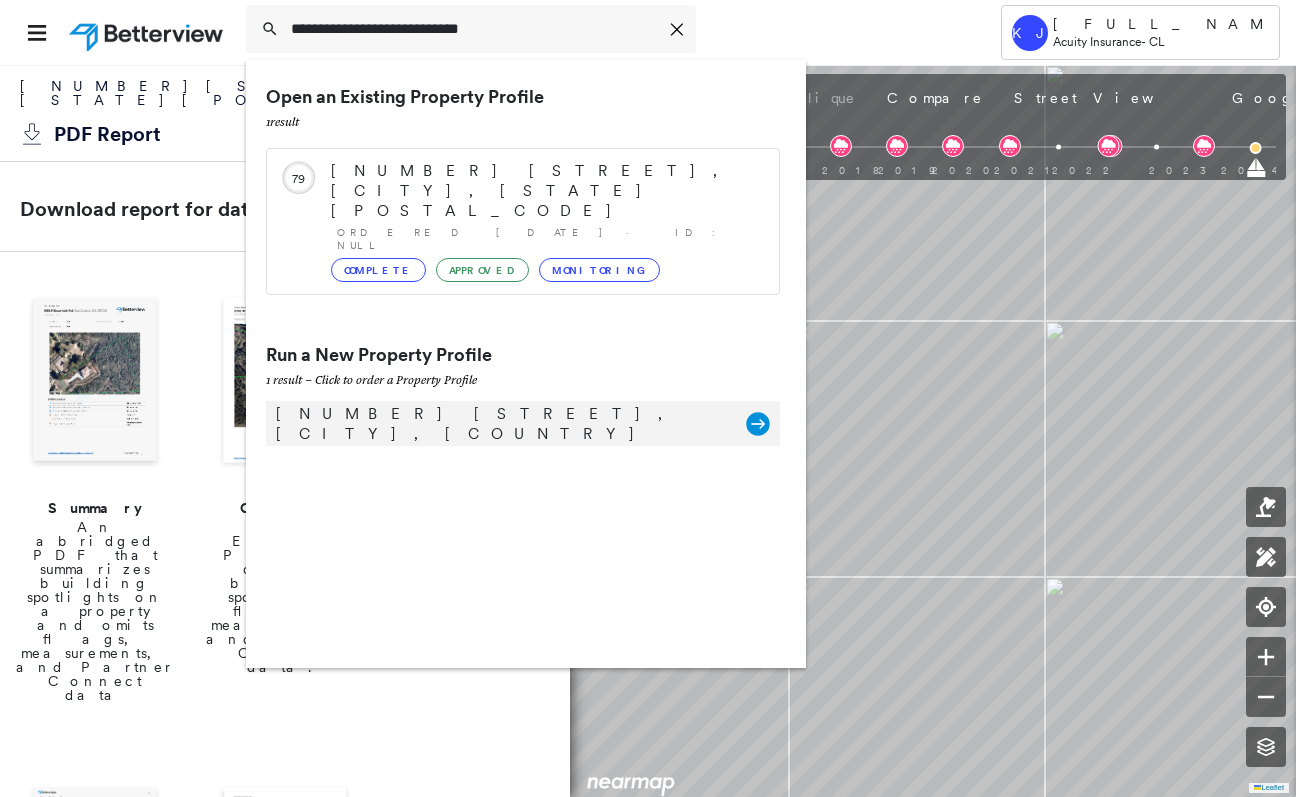 type on "**********" 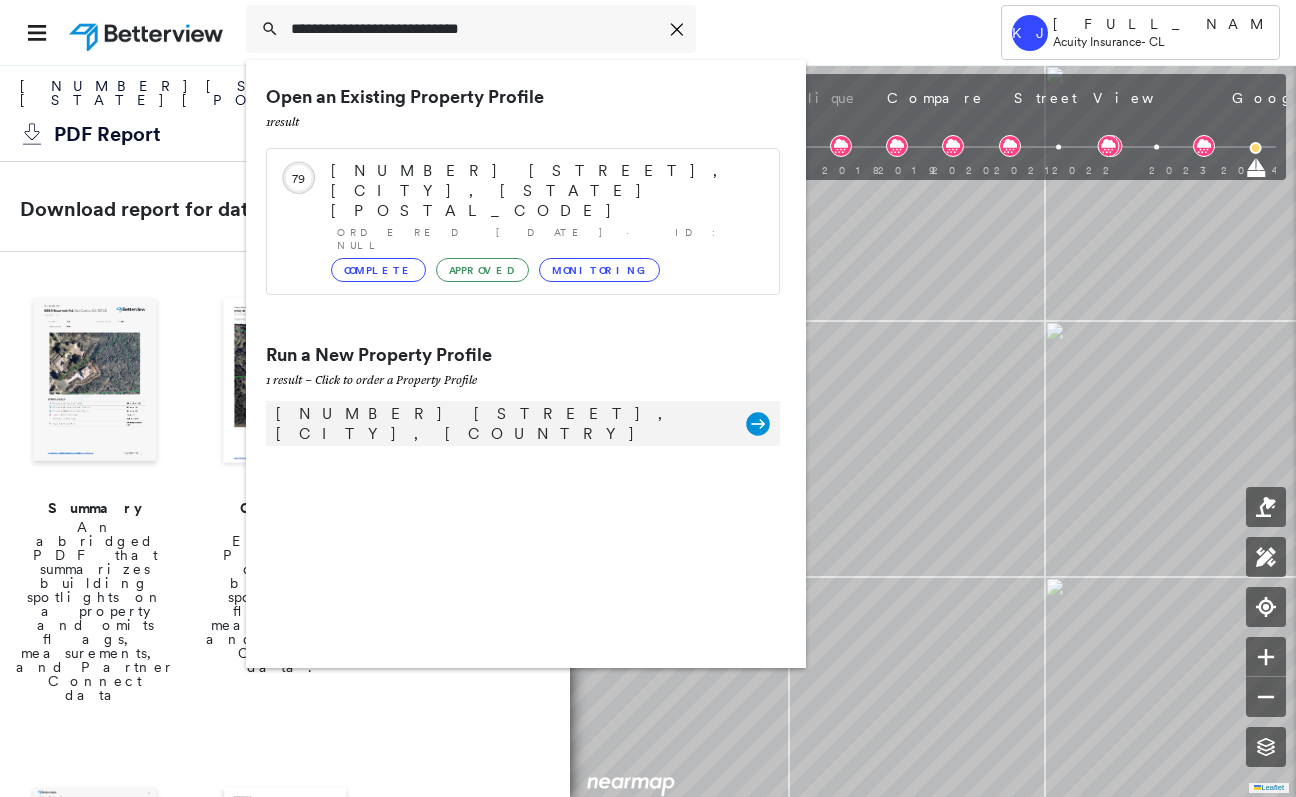 click on "[NUMBER] [STREET], [CITY], [COUNTRY]" at bounding box center (501, 424) 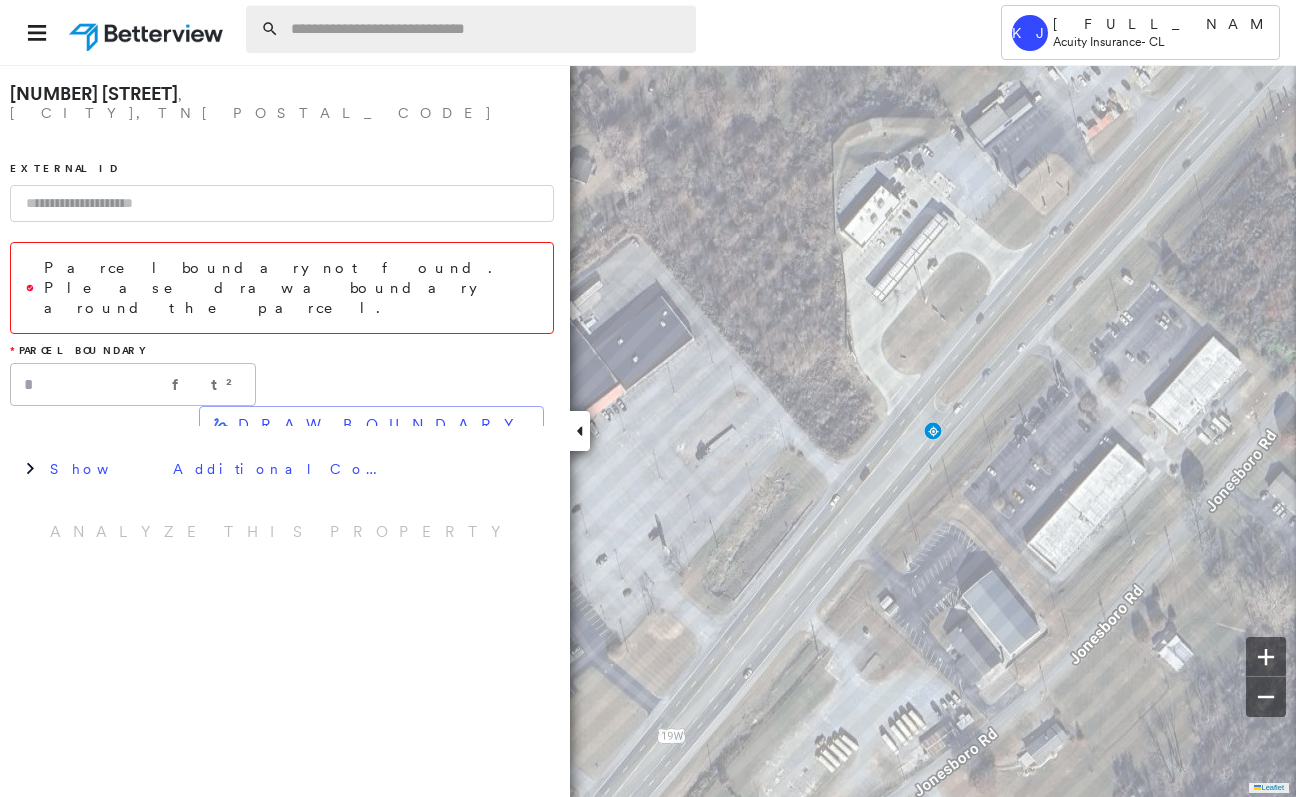 click at bounding box center [487, 29] 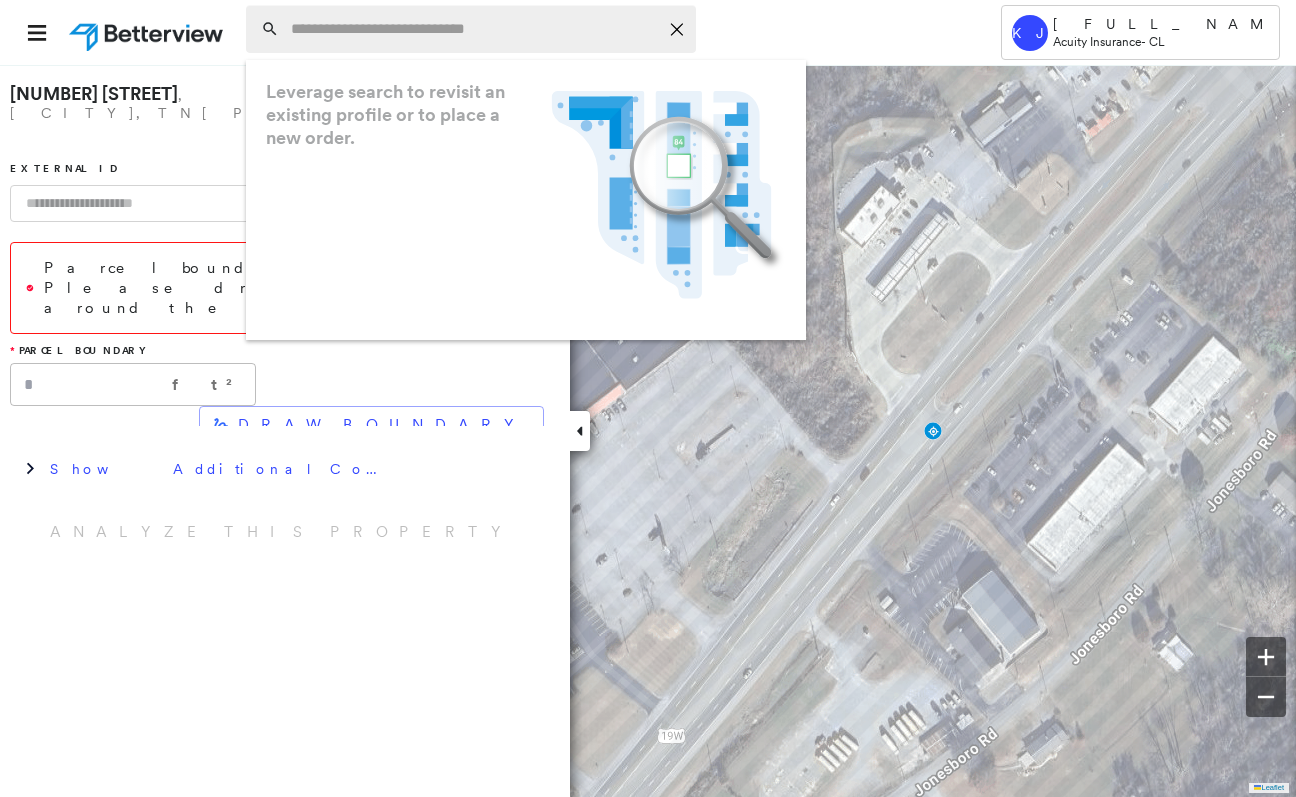 paste on "**********" 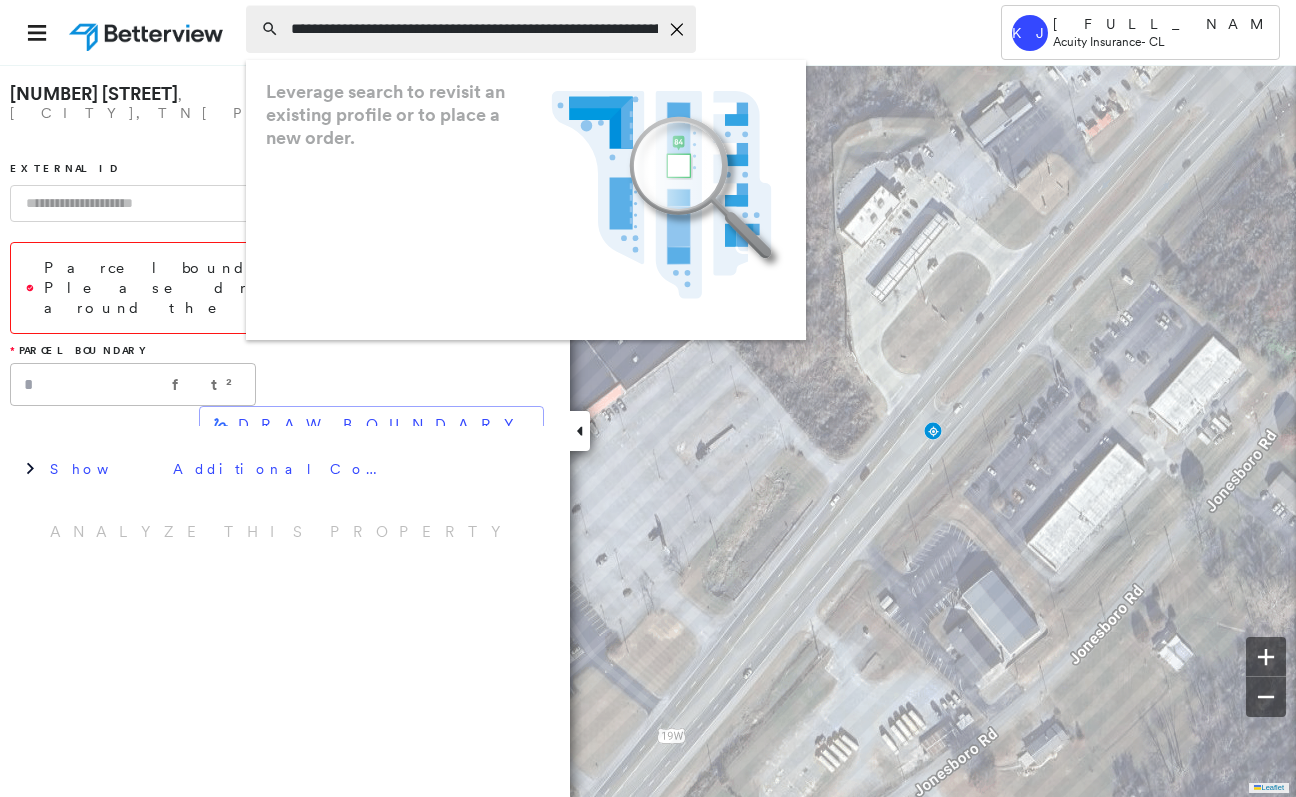 scroll, scrollTop: 0, scrollLeft: 44, axis: horizontal 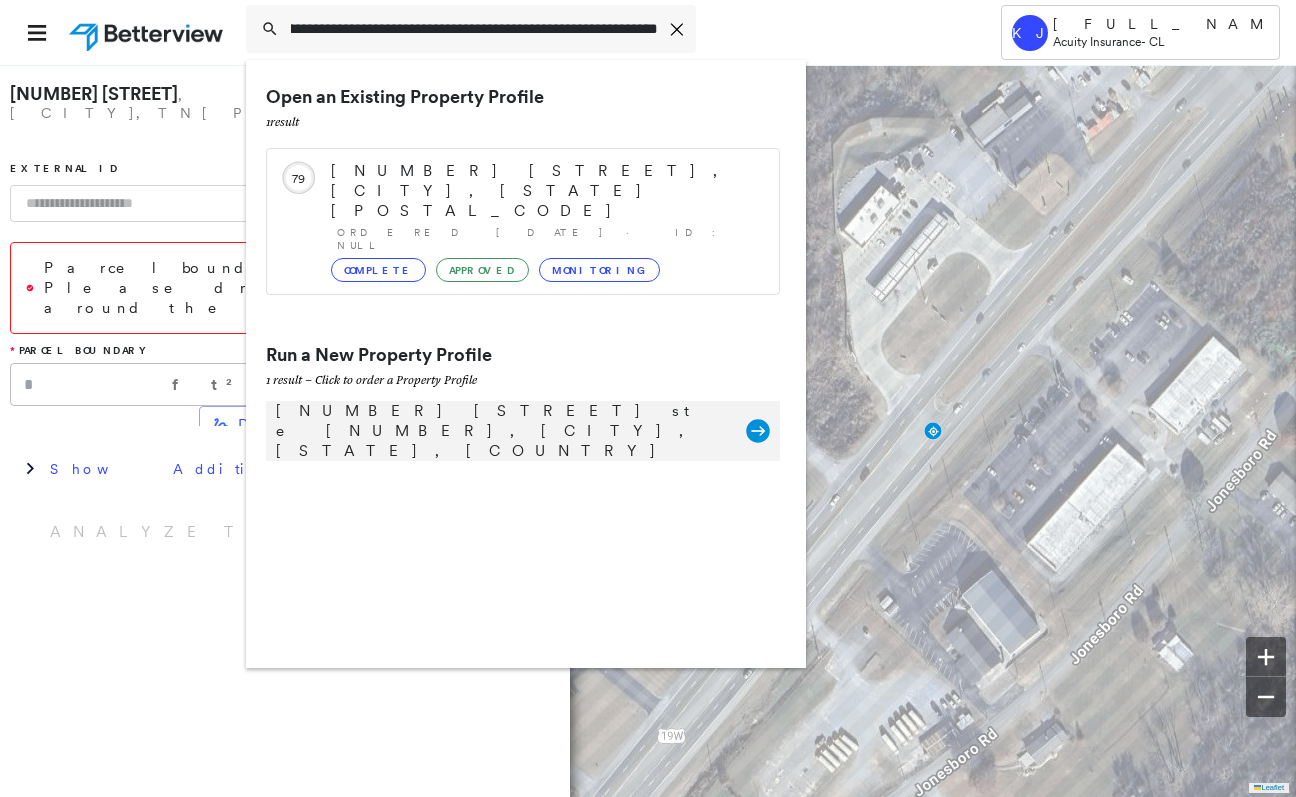 type on "**********" 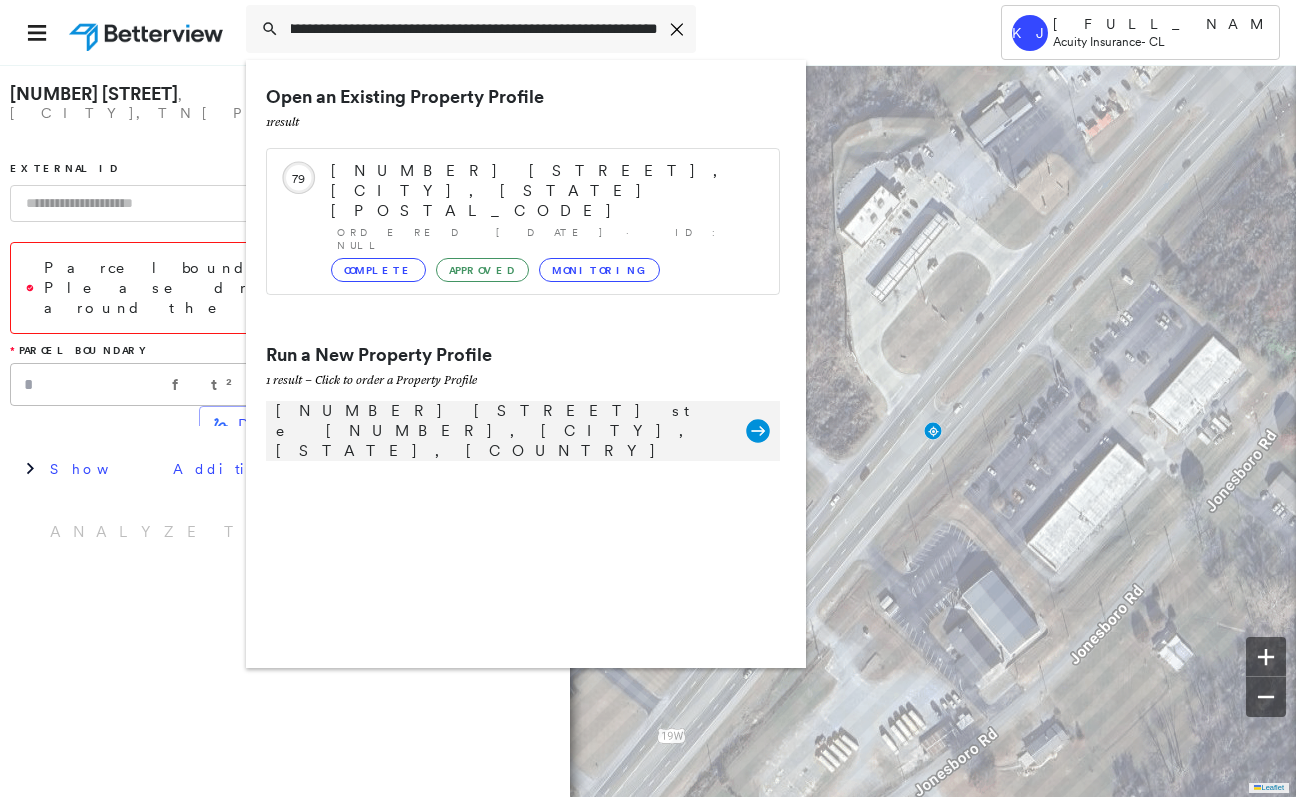 scroll, scrollTop: 0, scrollLeft: 0, axis: both 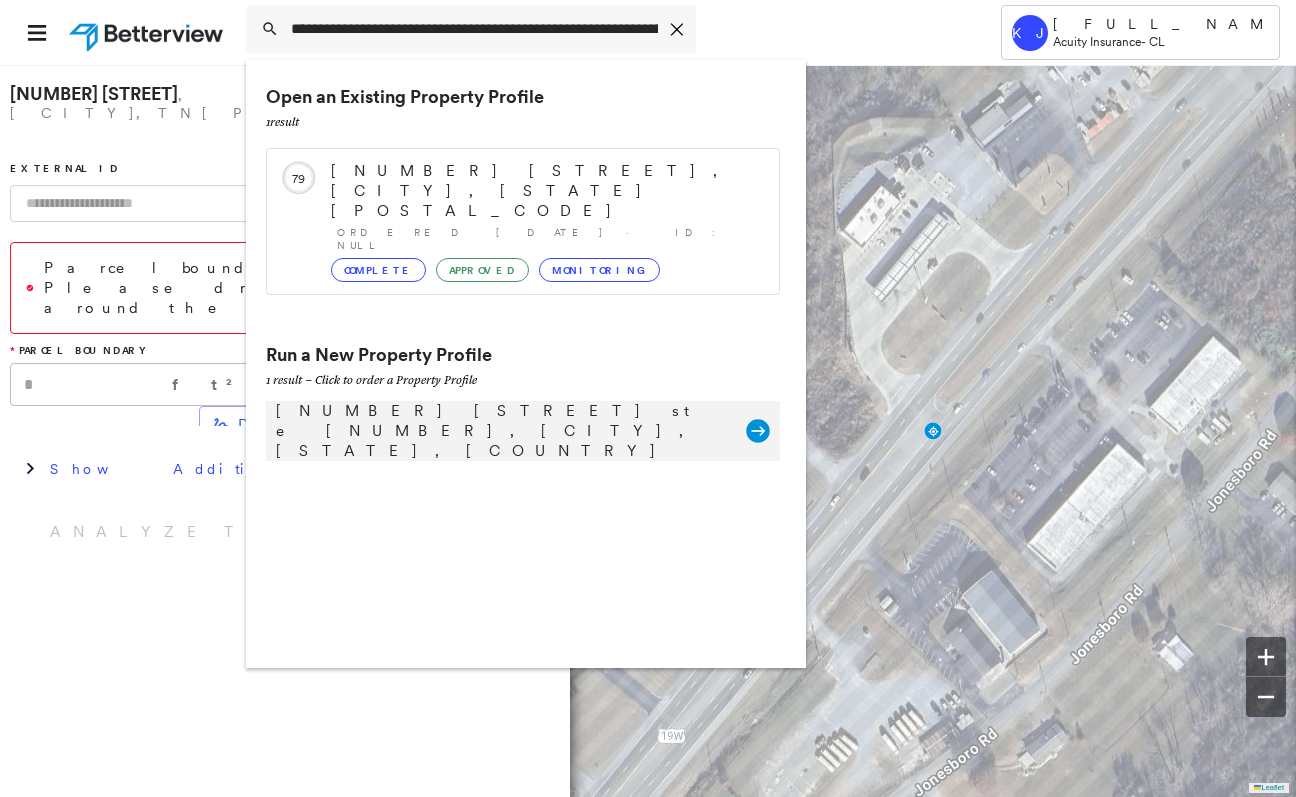 click on "[NUMBER] [STREET] ste [NUMBER], [CITY], [STATE], [COUNTRY]" at bounding box center (501, 431) 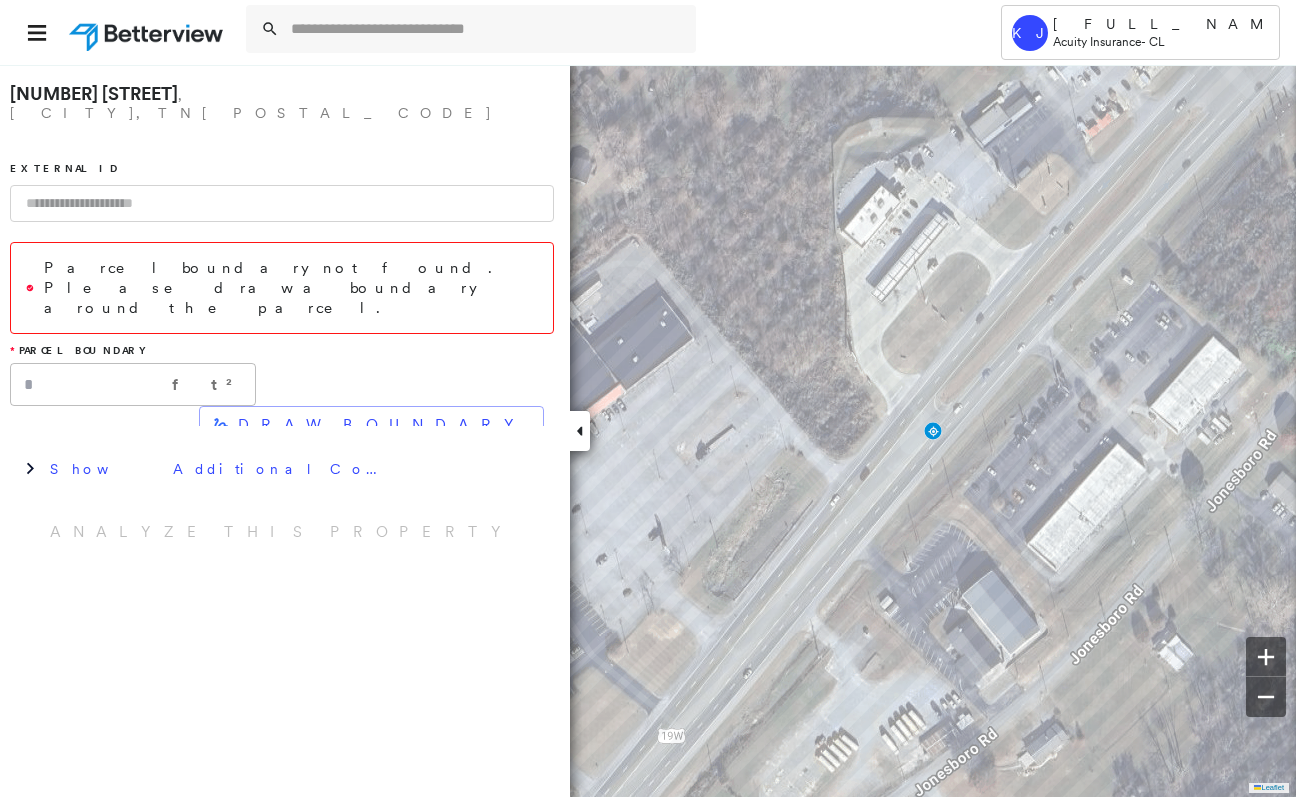 drag, startPoint x: 251, startPoint y: 632, endPoint x: 977, endPoint y: 65, distance: 921.1759 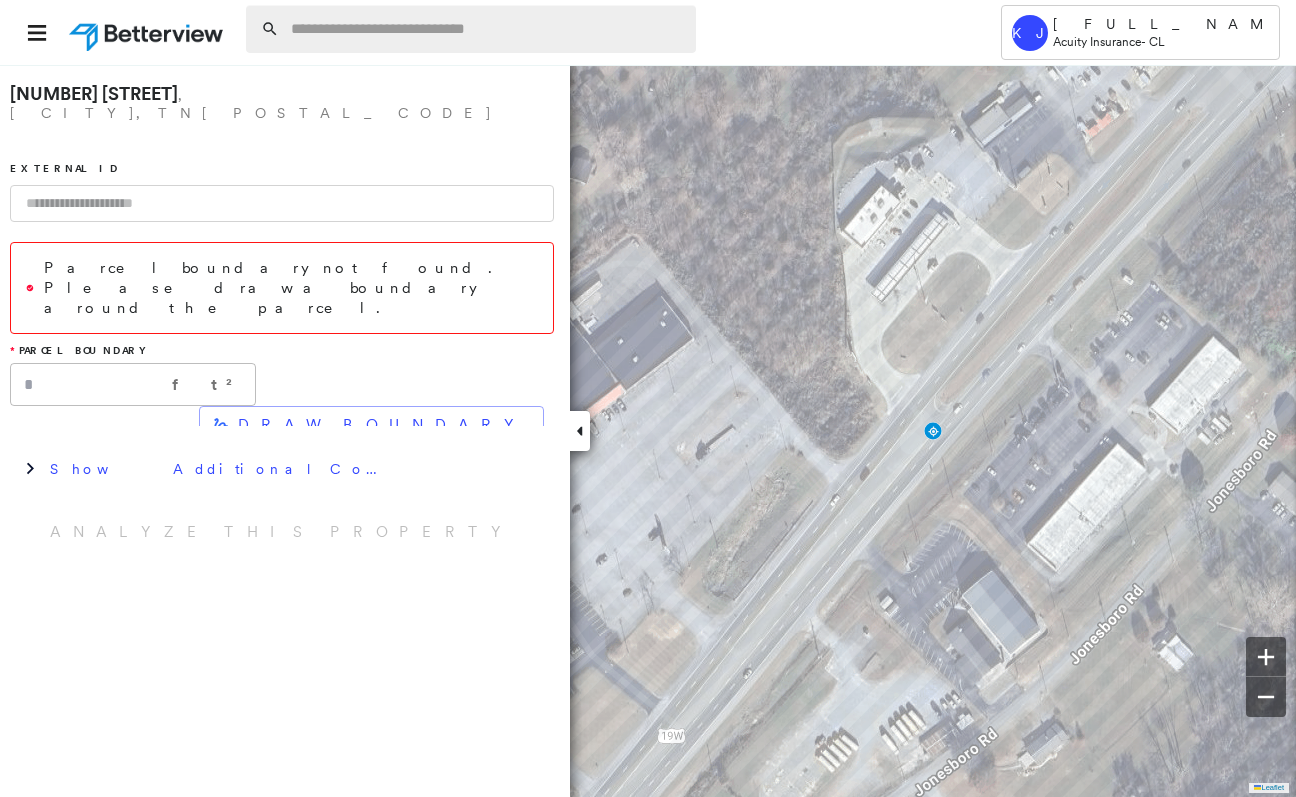 click at bounding box center (487, 29) 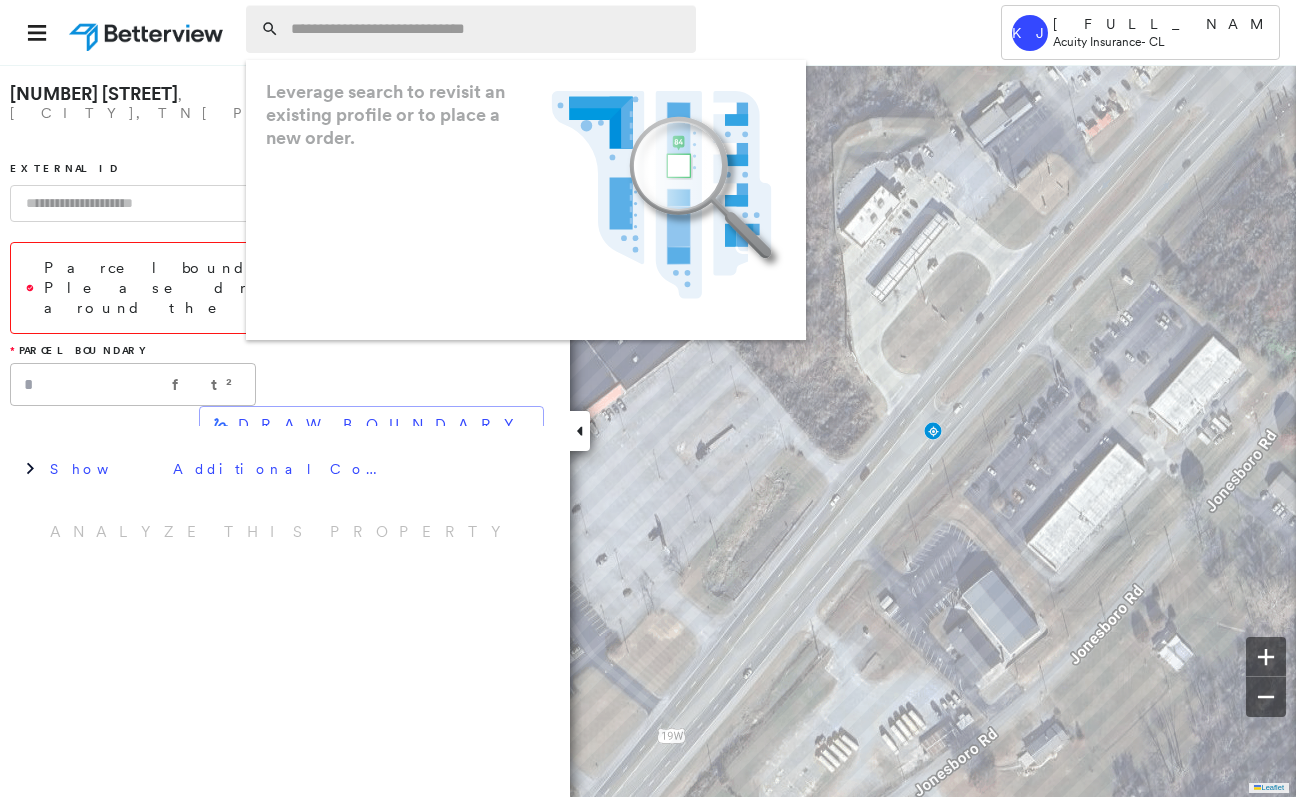 paste on "**********" 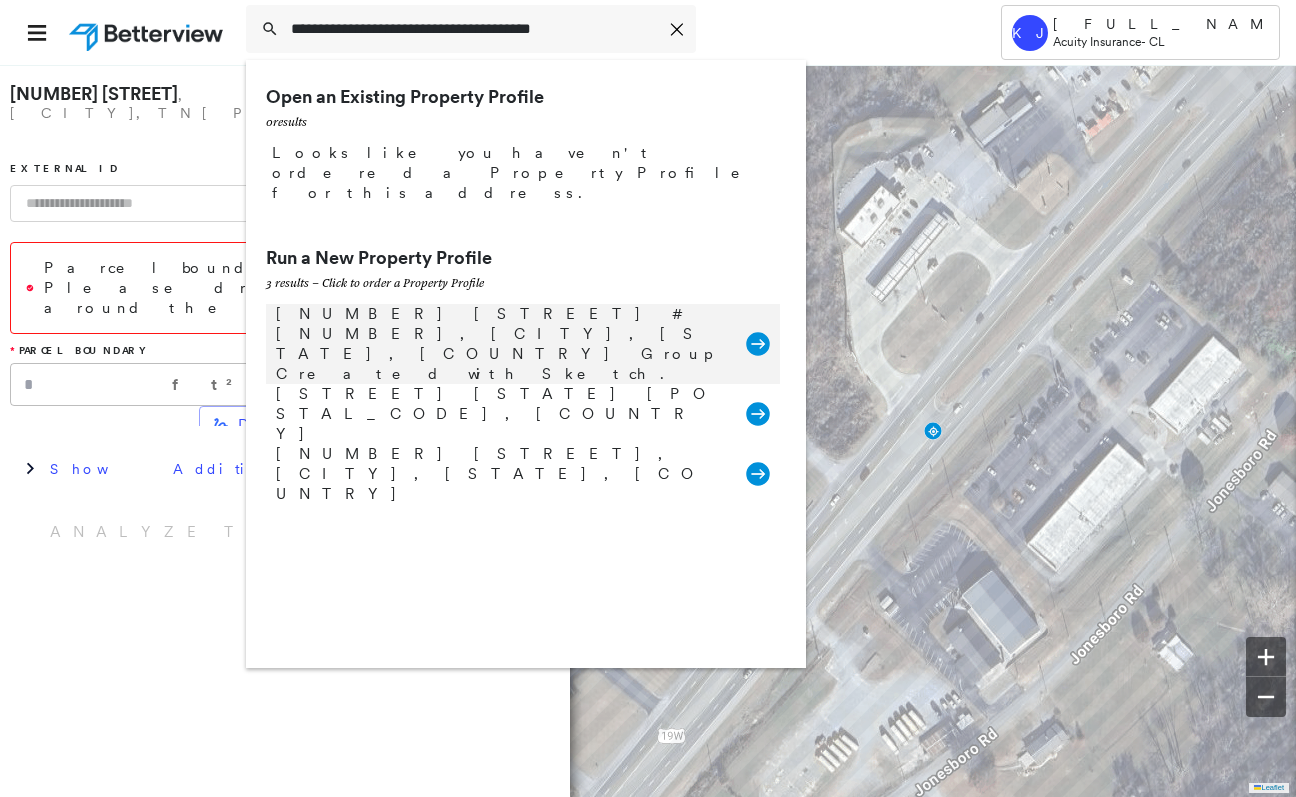 type on "**********" 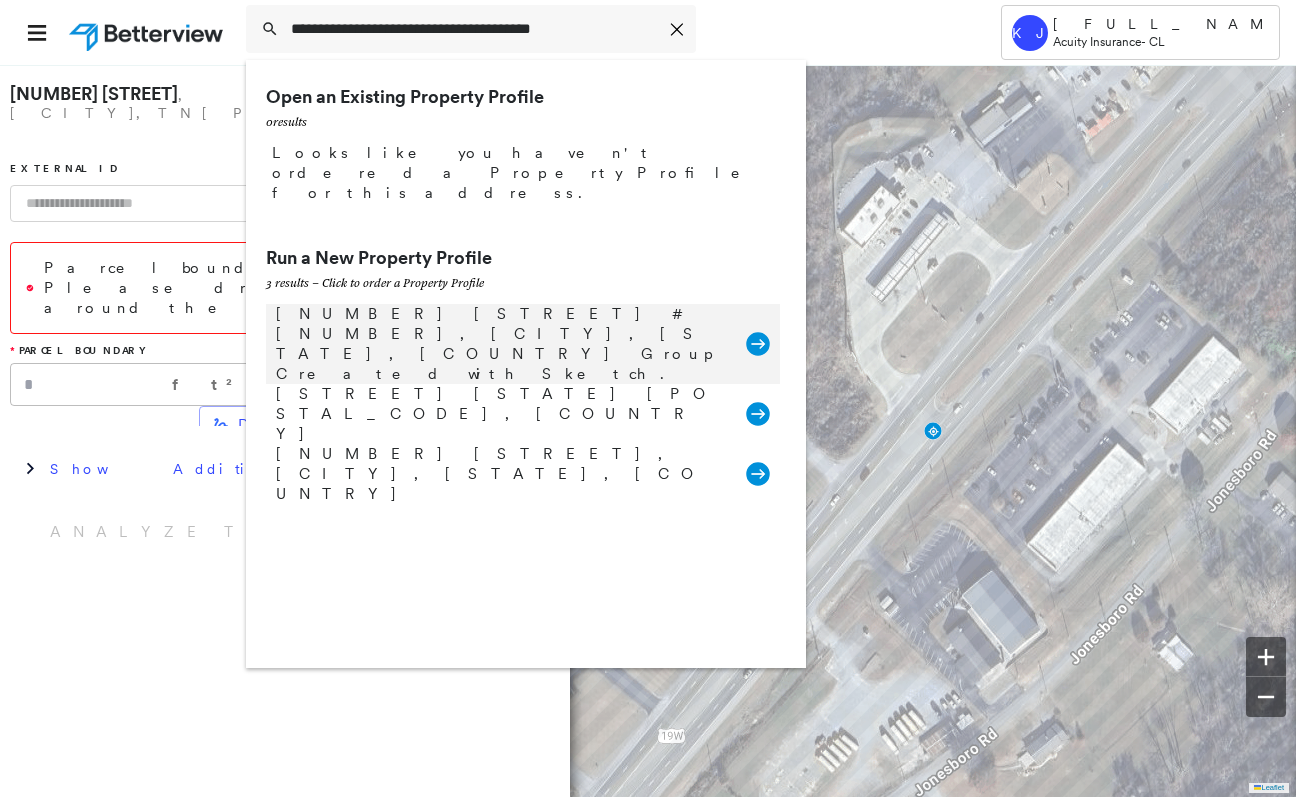 click on "[NUMBER] [STREET] #[NUMBER], [CITY], [STATE], [COUNTRY] Group Created with Sketch." at bounding box center (523, 344) 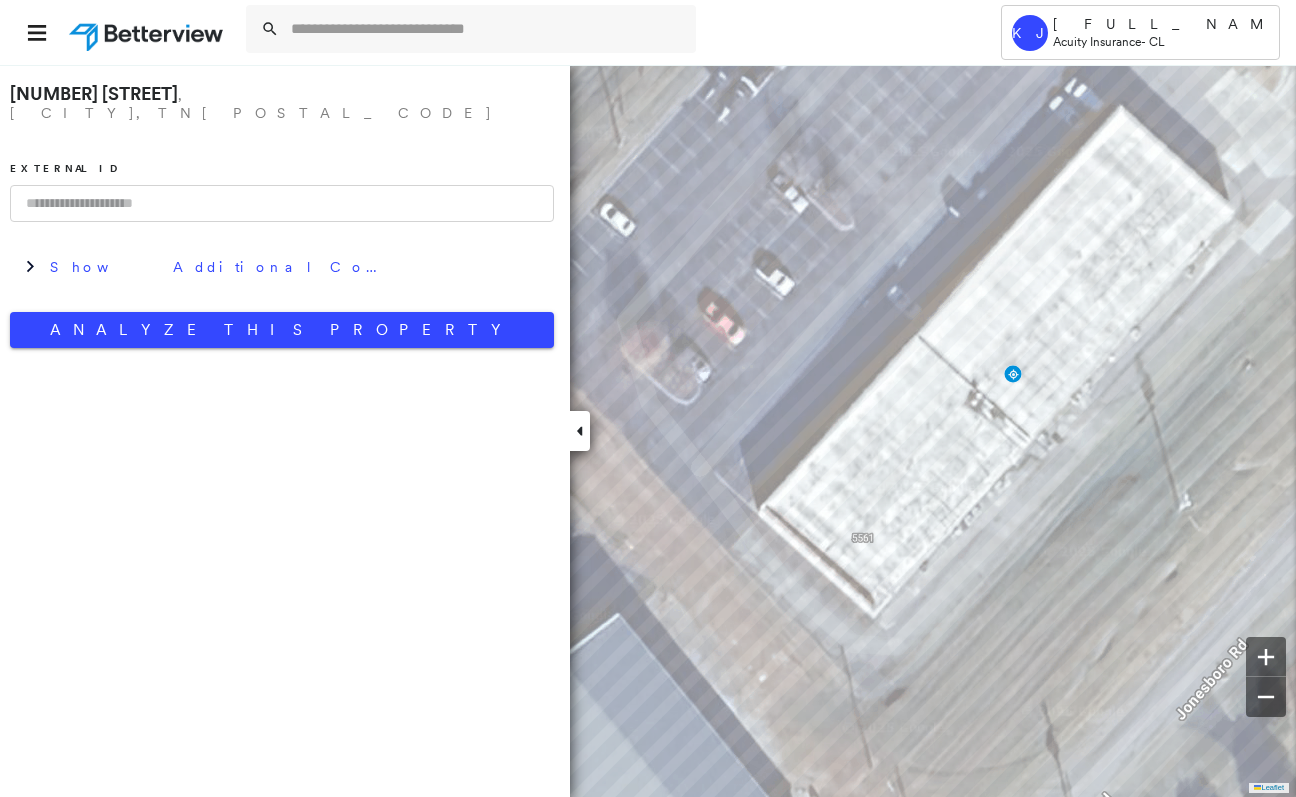 click at bounding box center [282, 203] 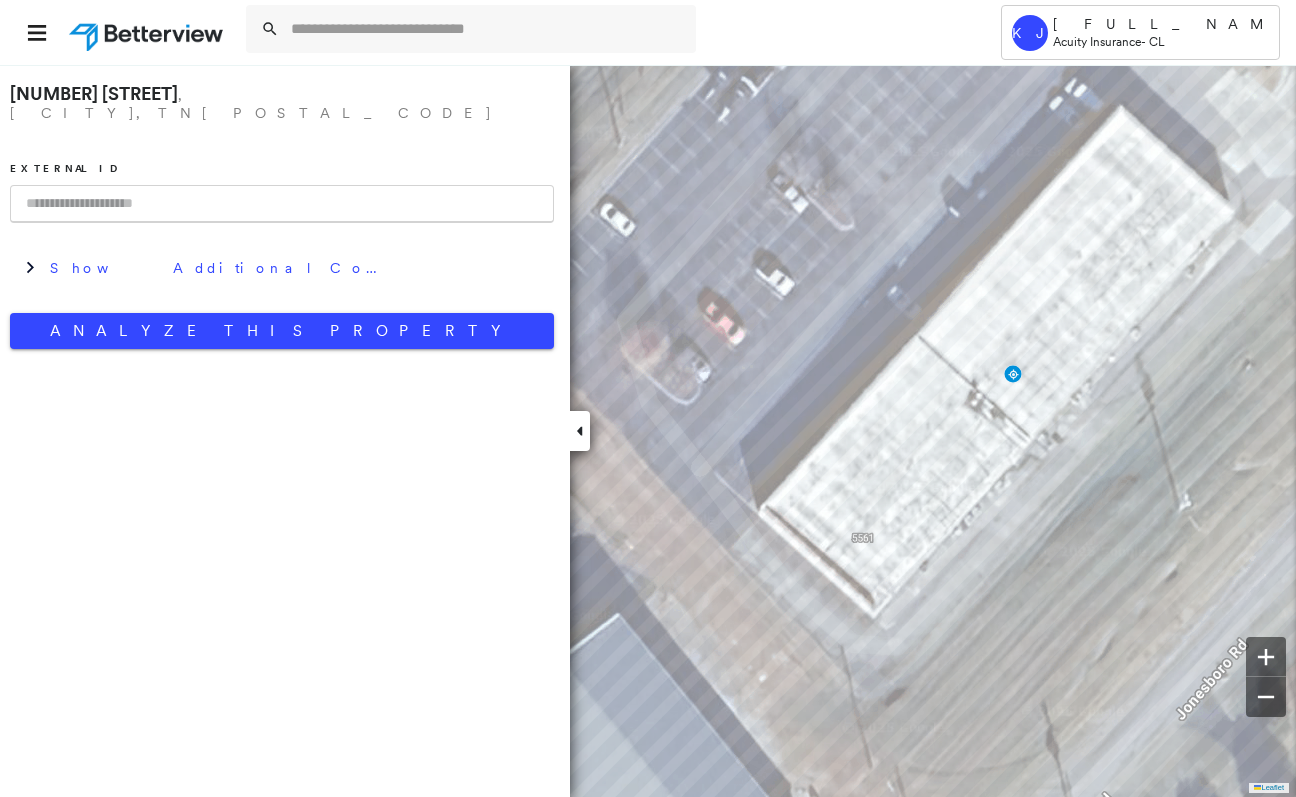 paste on "**********" 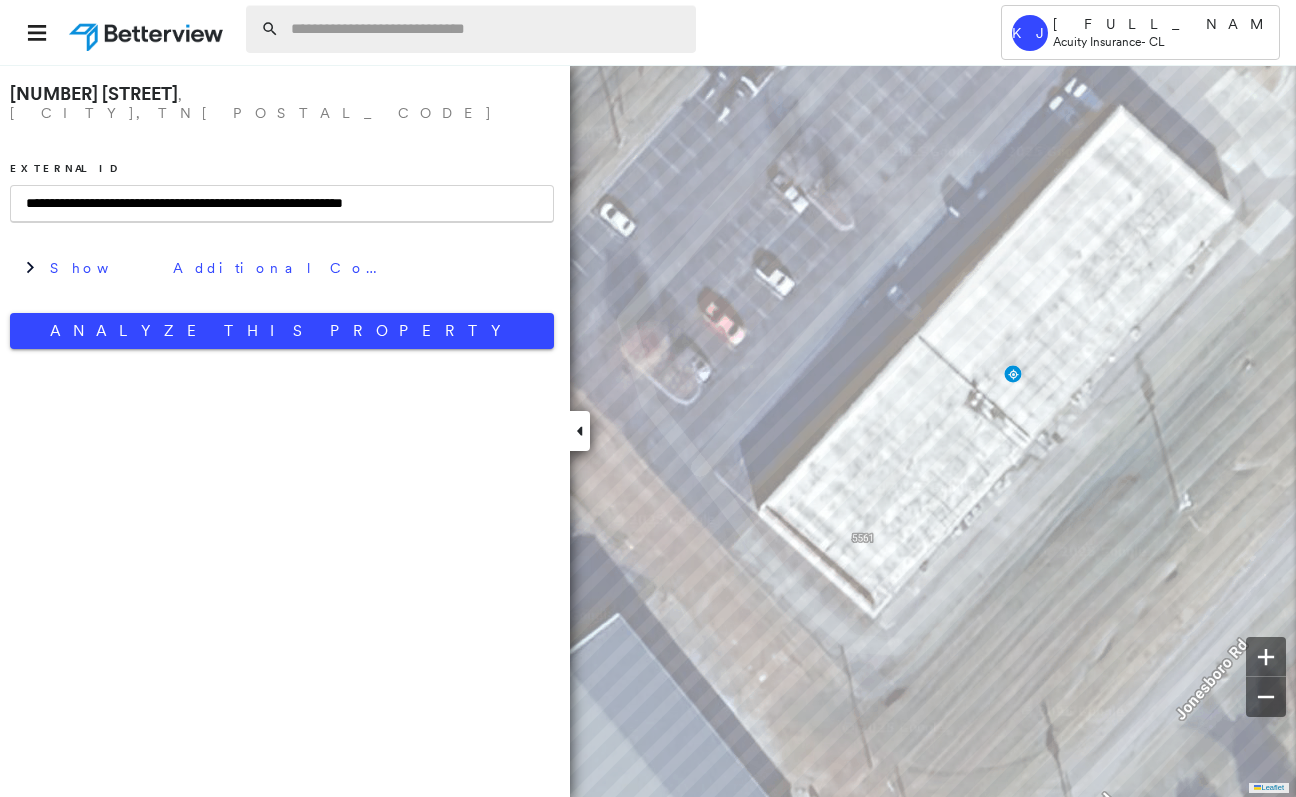 type on "**********" 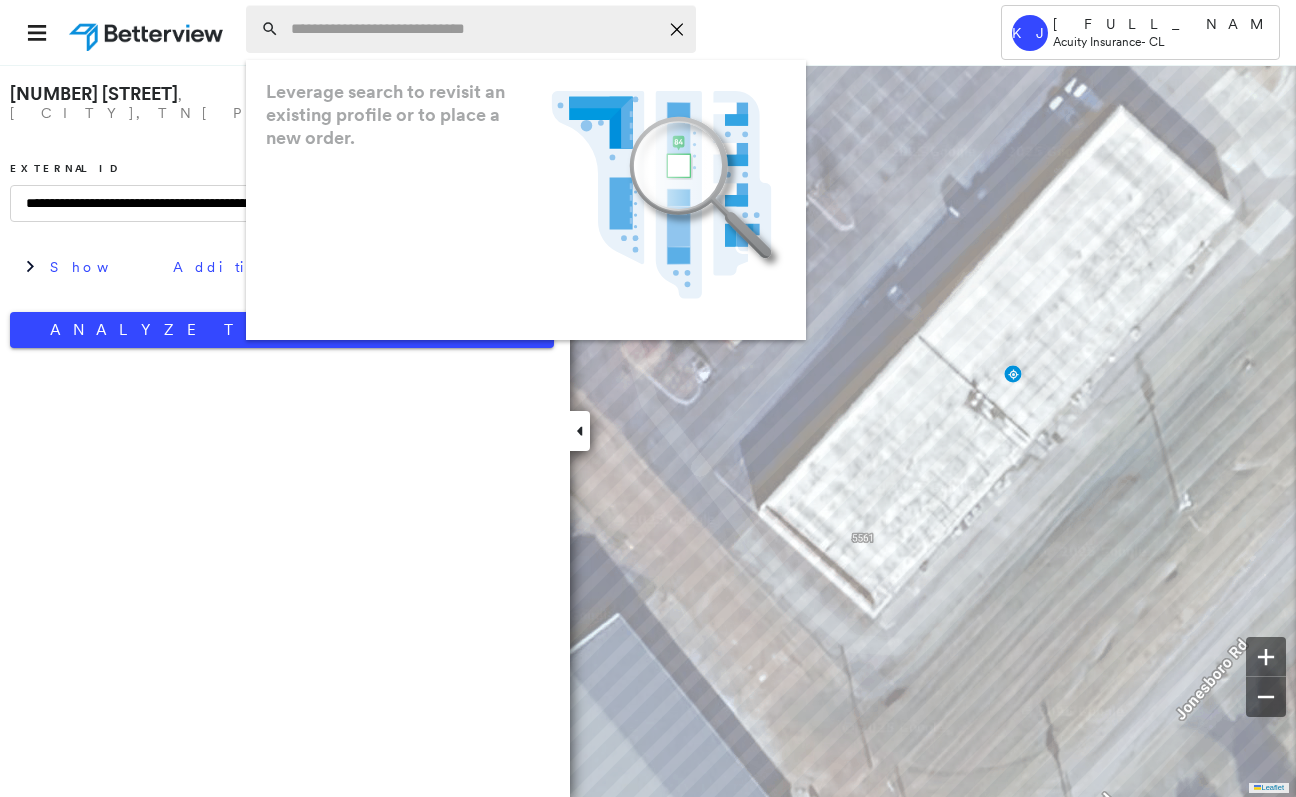 paste on "**********" 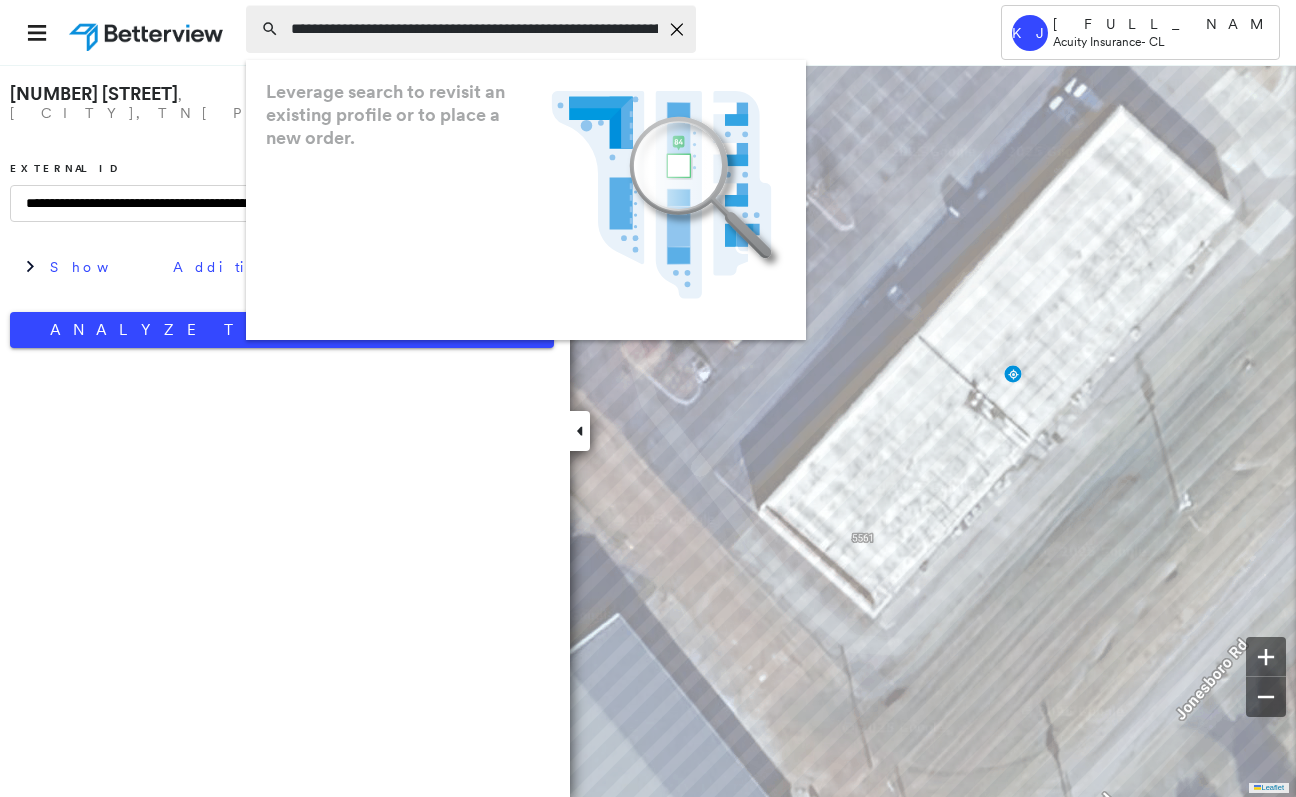 scroll, scrollTop: 0, scrollLeft: 34, axis: horizontal 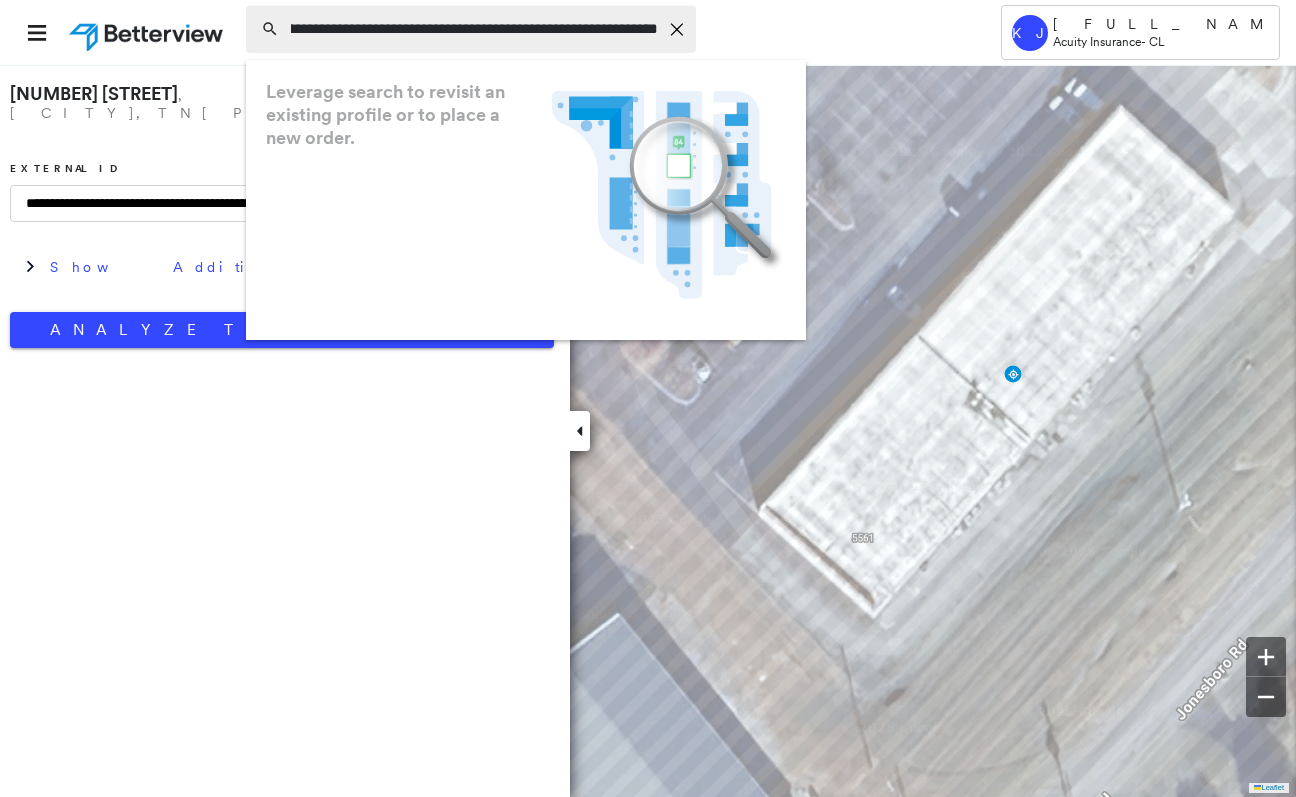 type on "**********" 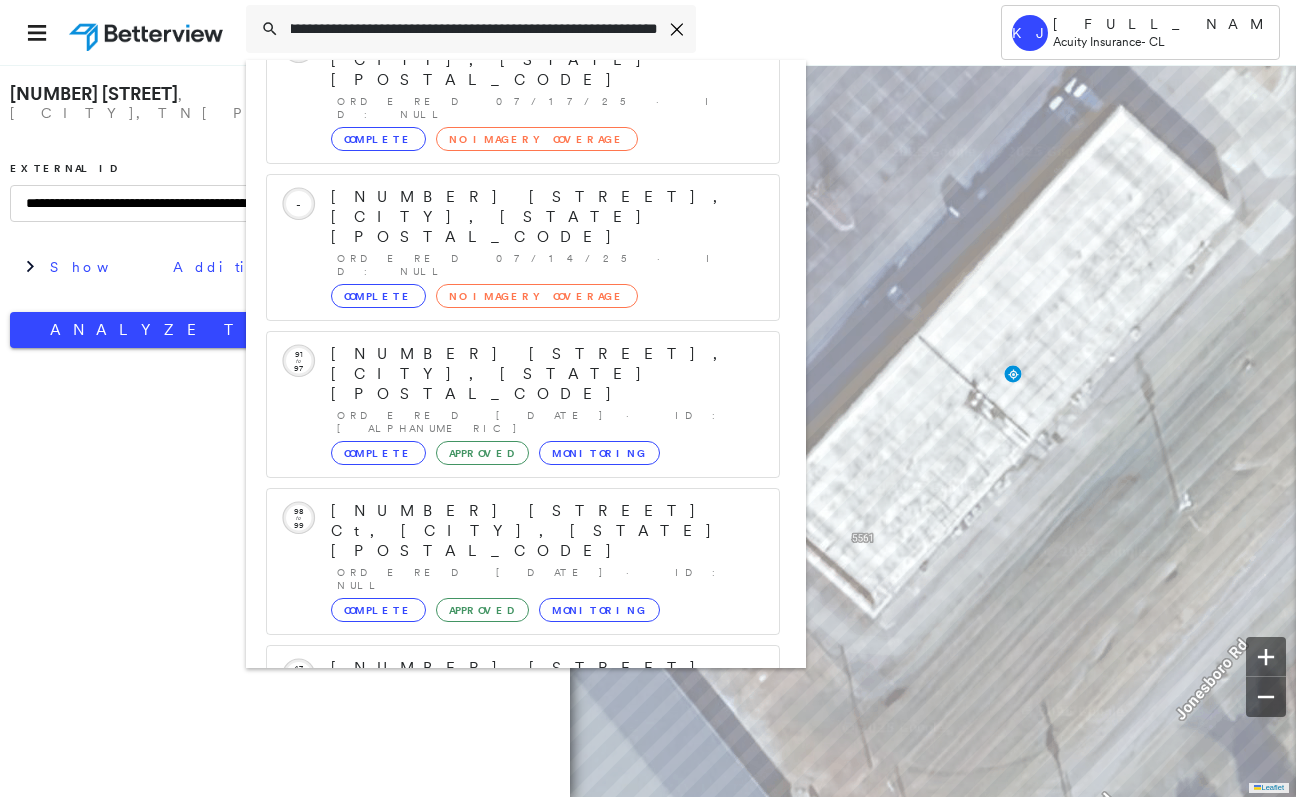 scroll, scrollTop: 213, scrollLeft: 0, axis: vertical 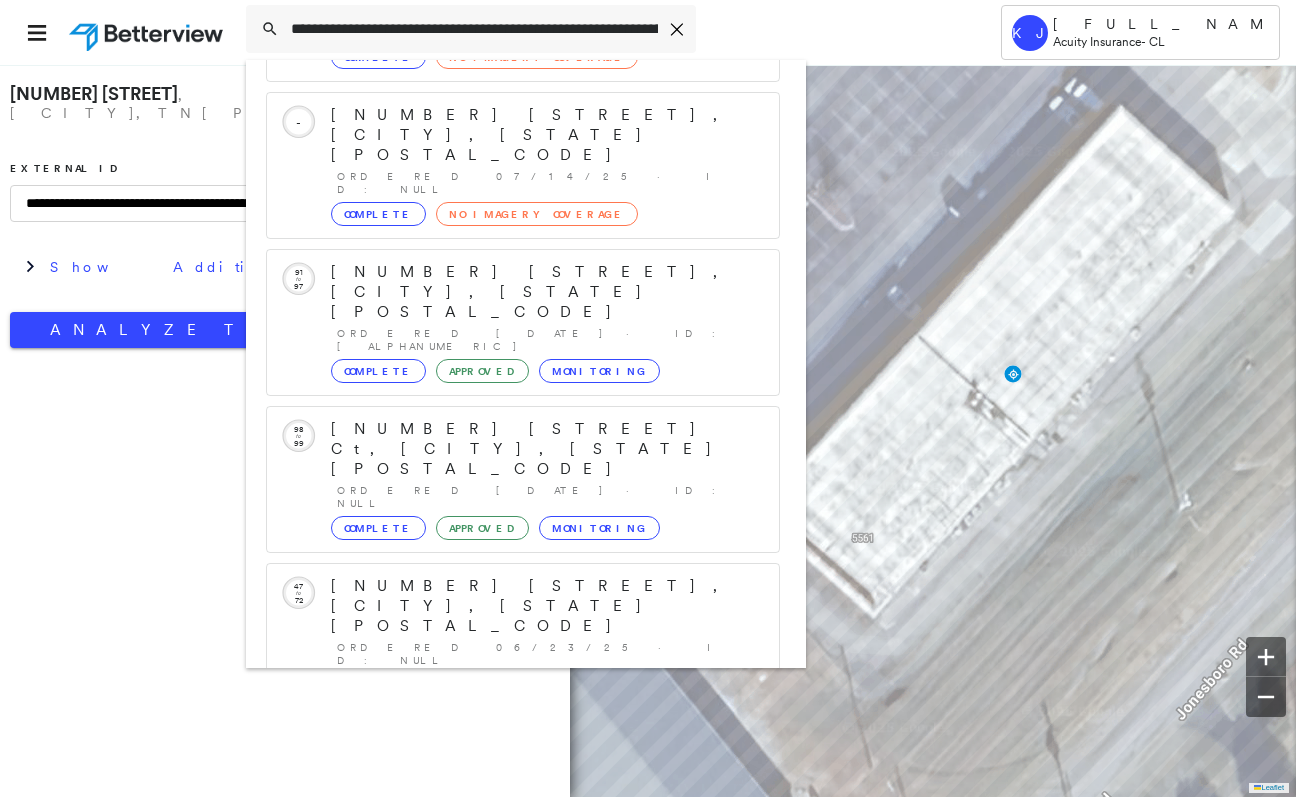click on "[NUMBER] [STREET], [CITY], [STATE]" at bounding box center [501, 891] 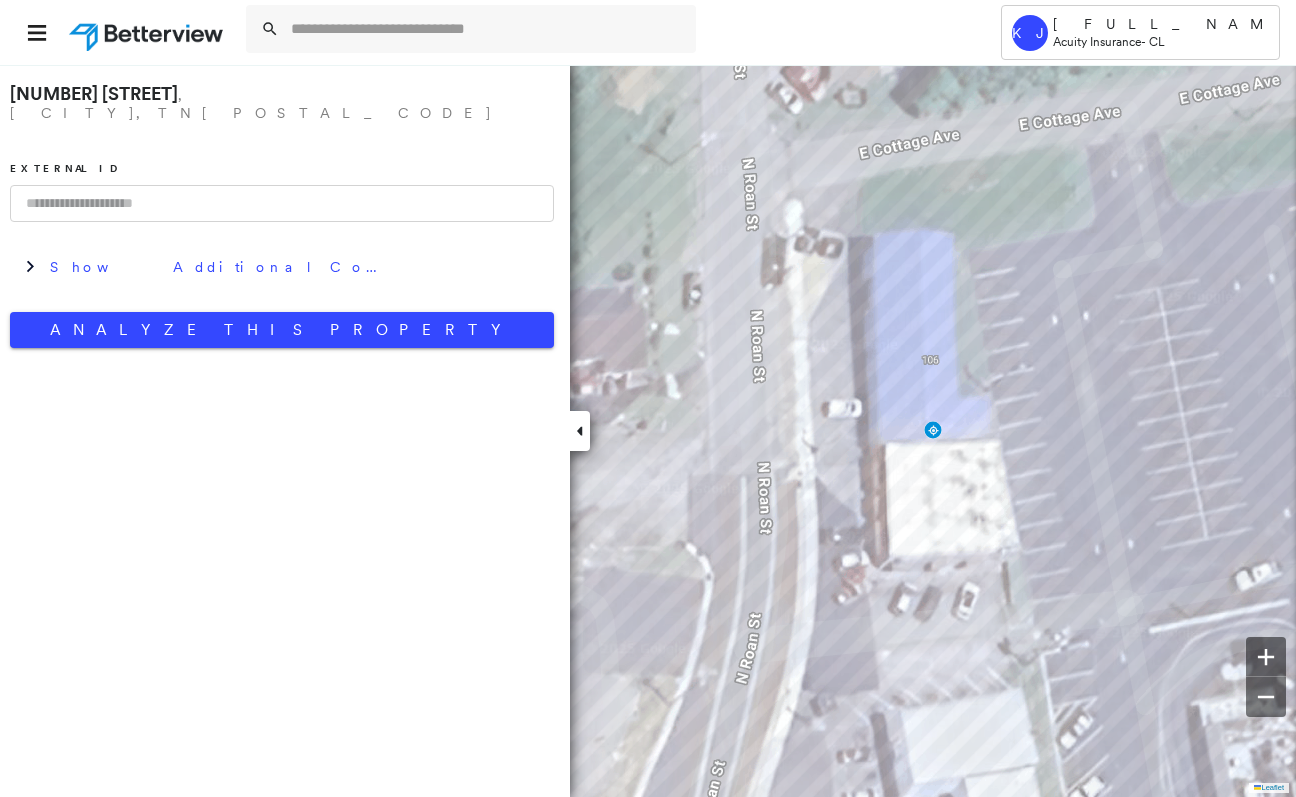 click on "[NUMBER] [STREET] , [CITY],  [STATE]  [POSTAL_CODE] External ID   Show Additional Company Data Analyze This Property" at bounding box center [285, 430] 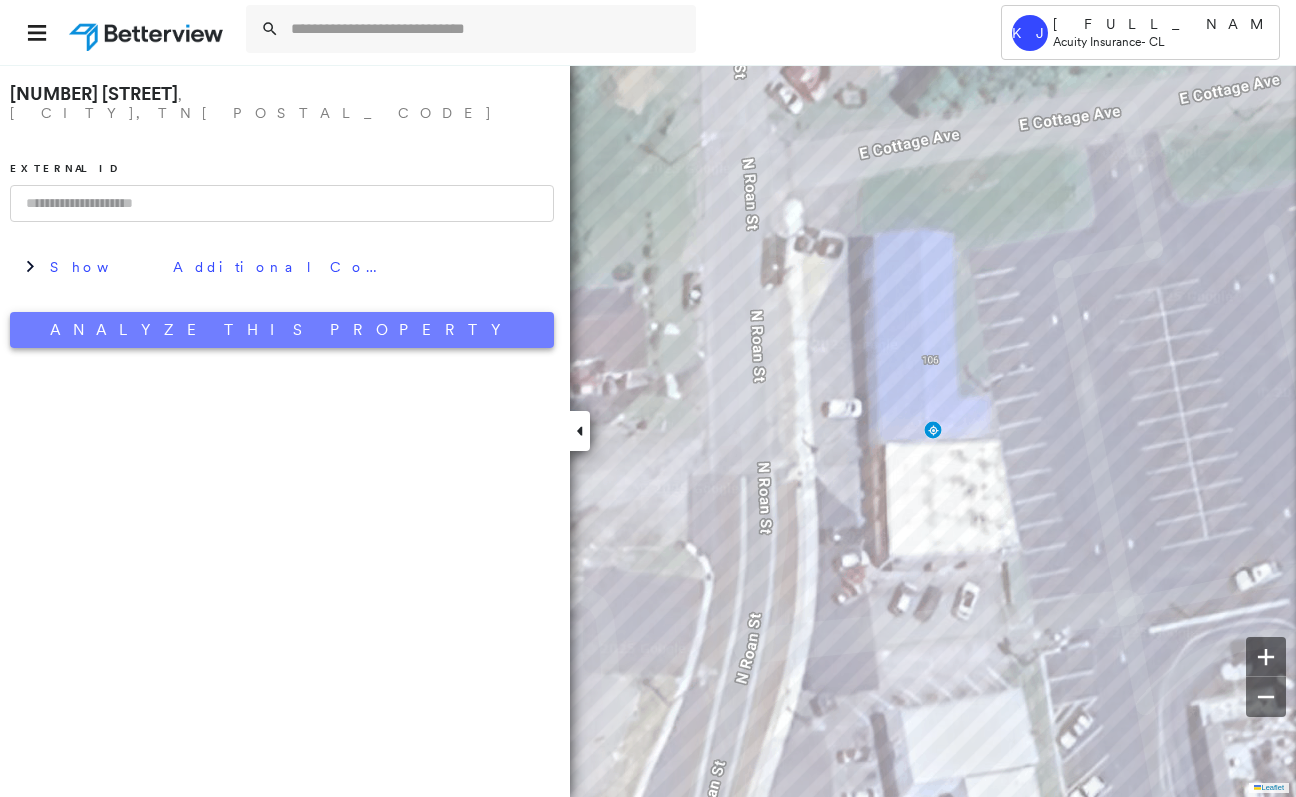 click on "Analyze This Property" at bounding box center [282, 330] 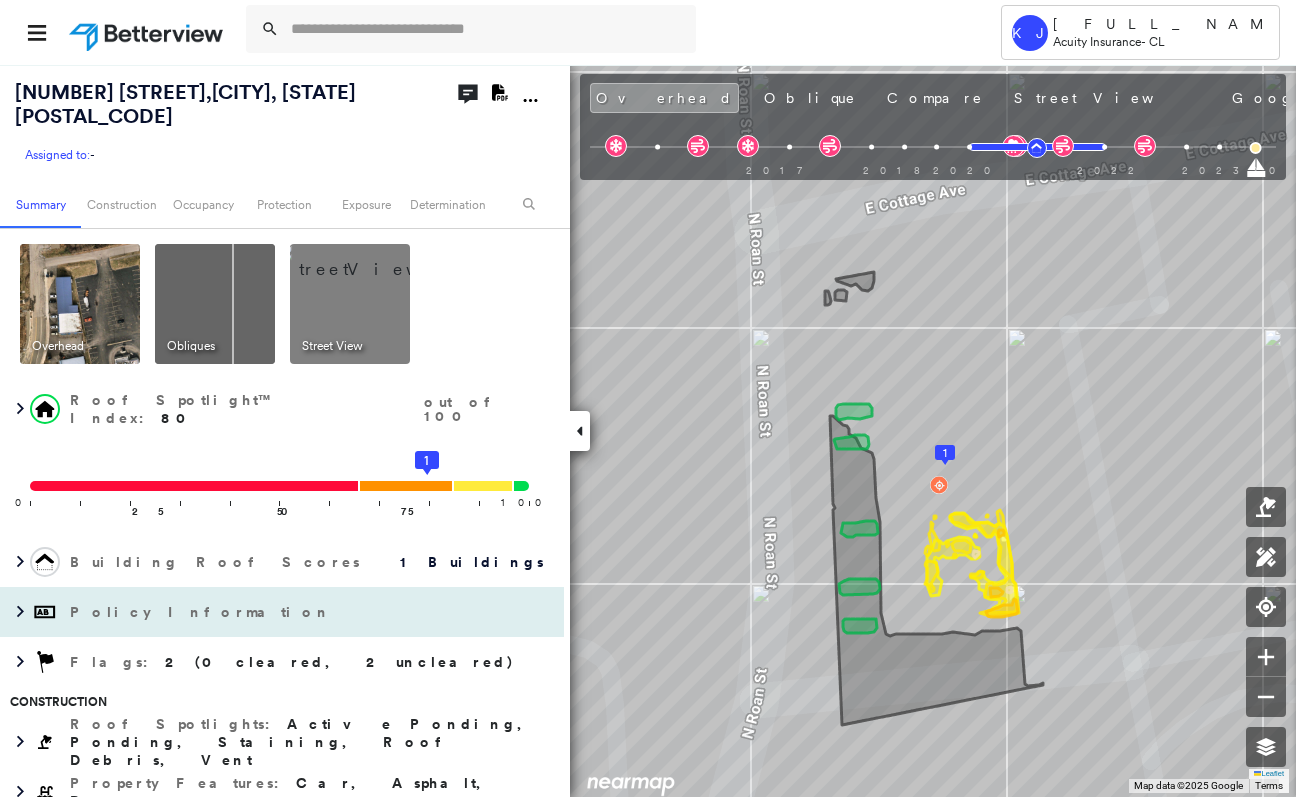 click on "Policy Information" at bounding box center [282, 612] 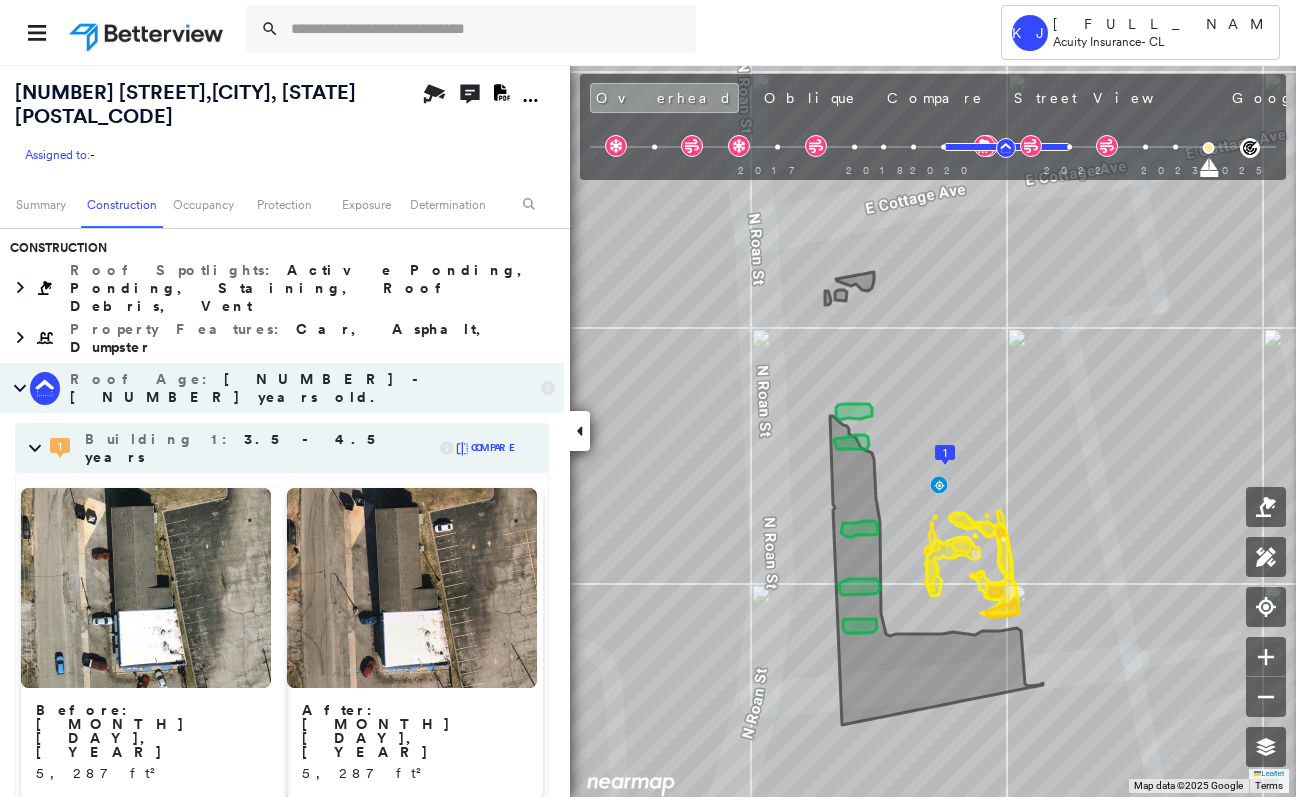 scroll, scrollTop: 1694, scrollLeft: 0, axis: vertical 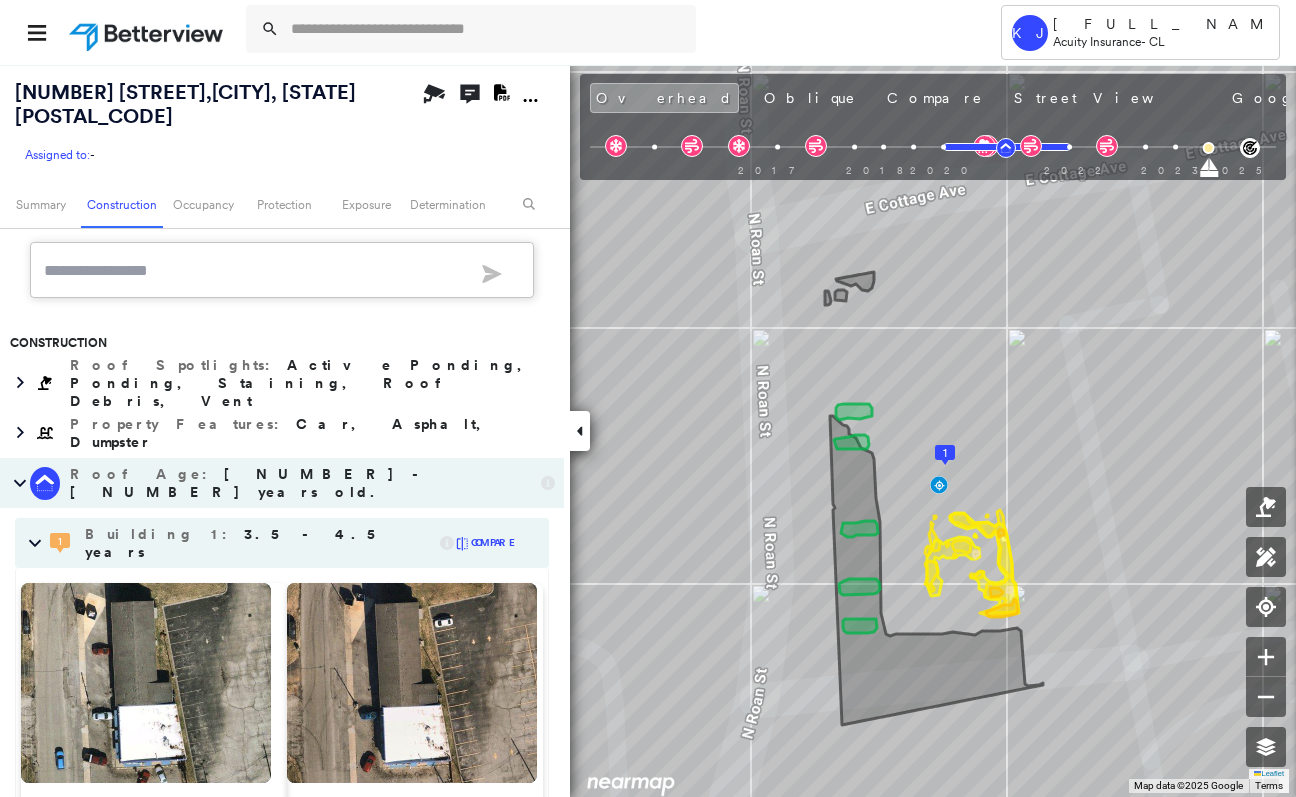 click on "[NUMBER] - [NUMBER] years old." at bounding box center (249, 483) 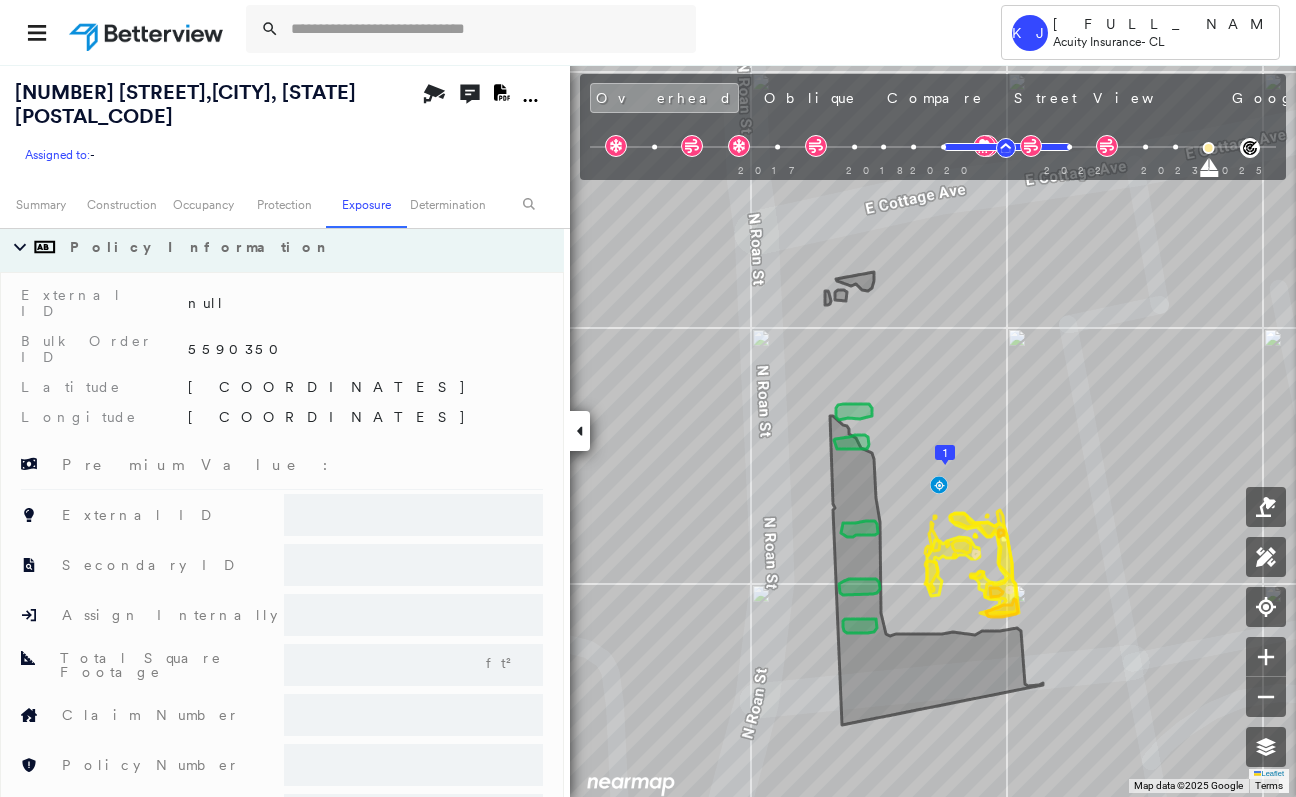 scroll, scrollTop: 332, scrollLeft: 0, axis: vertical 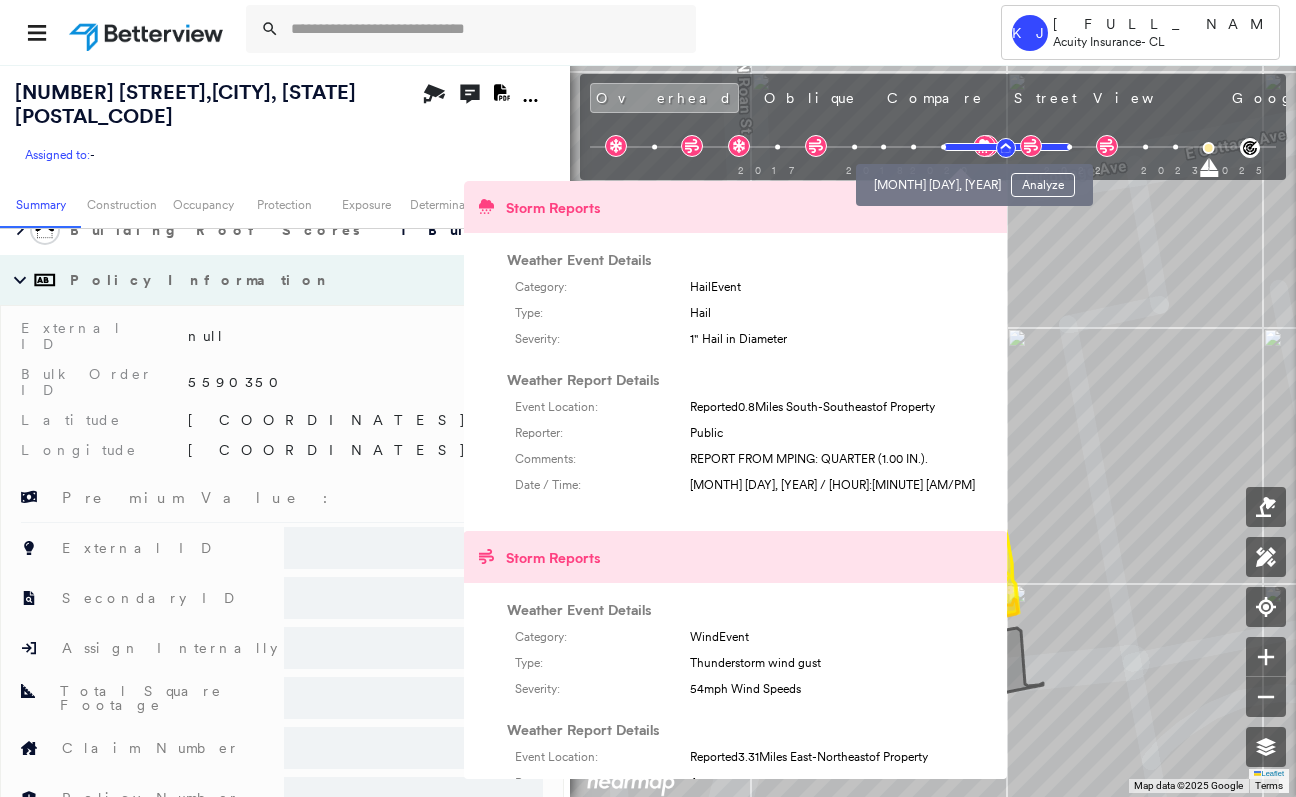 click on "[MONTH] [DAY], [YEAR] Analyze" at bounding box center [974, 179] 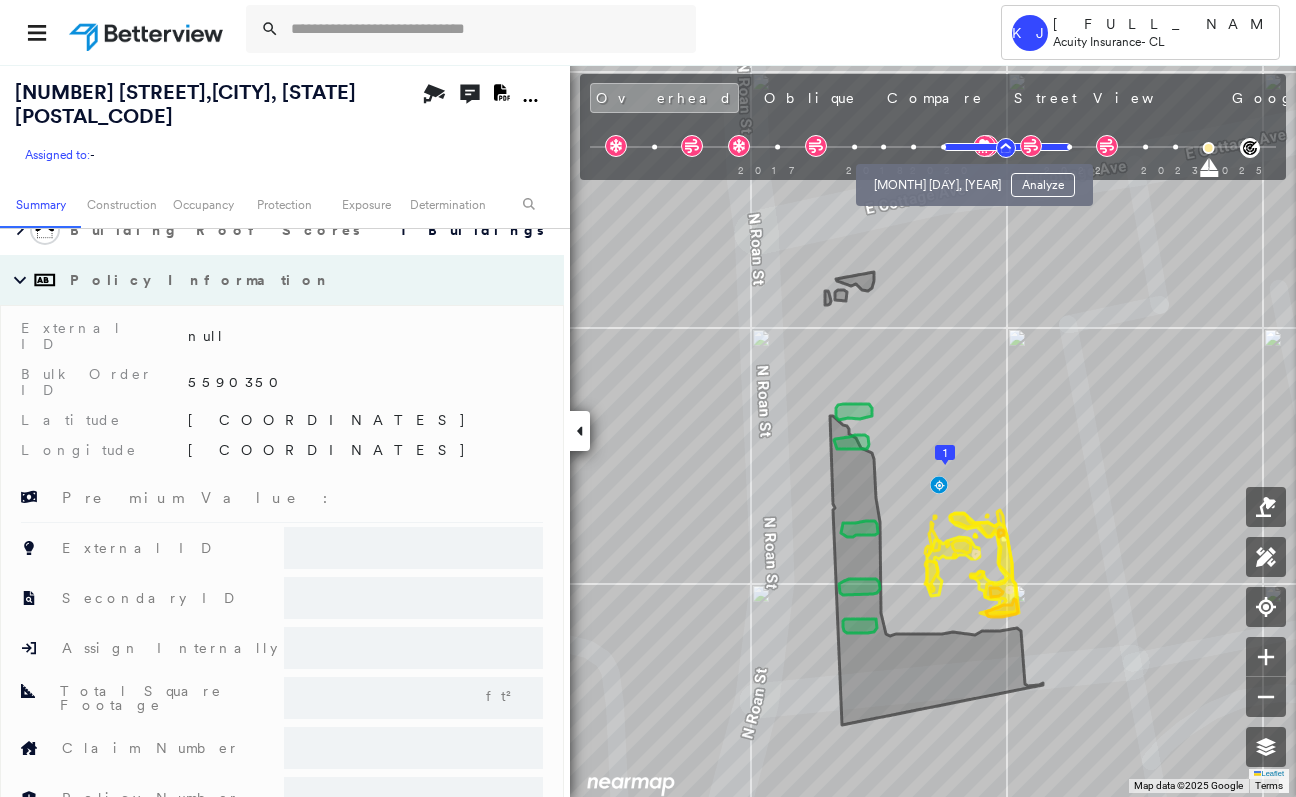 click at bounding box center (943, 147) 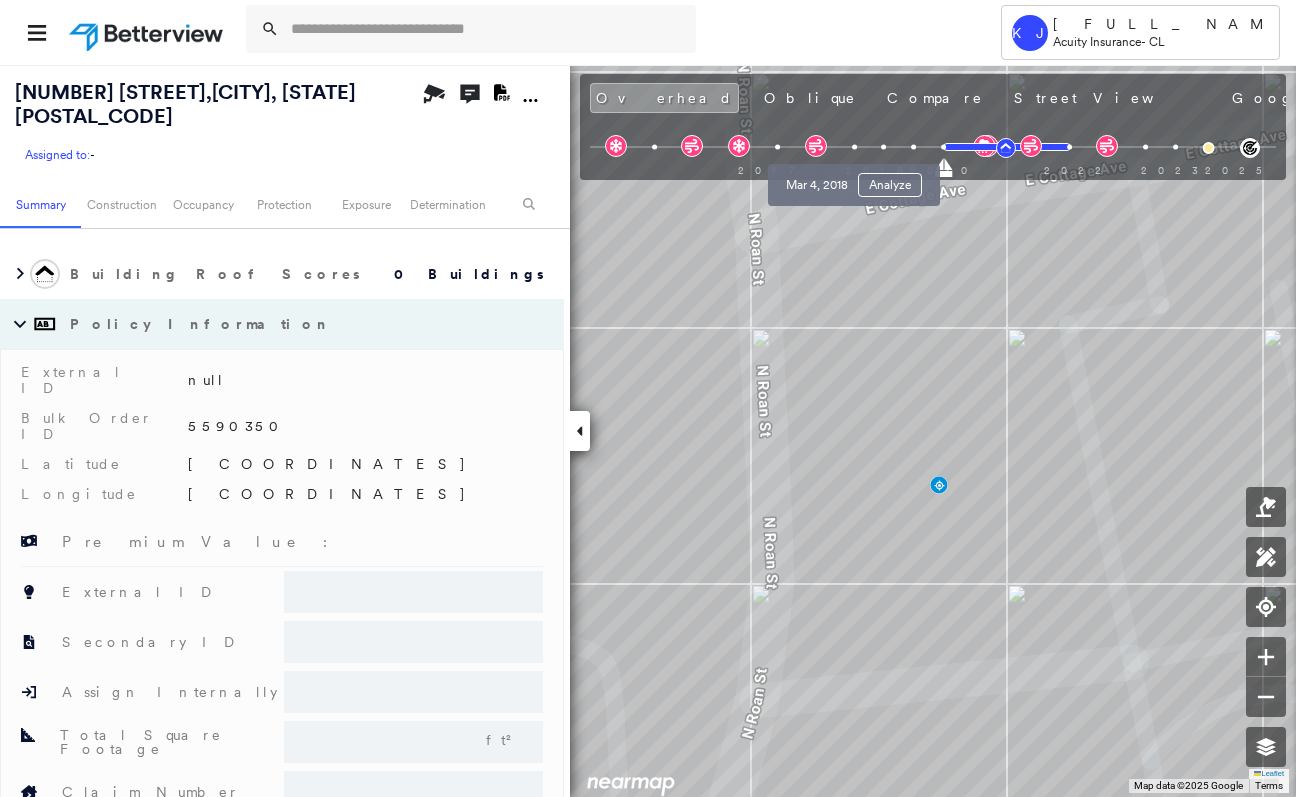 click at bounding box center (854, 147) 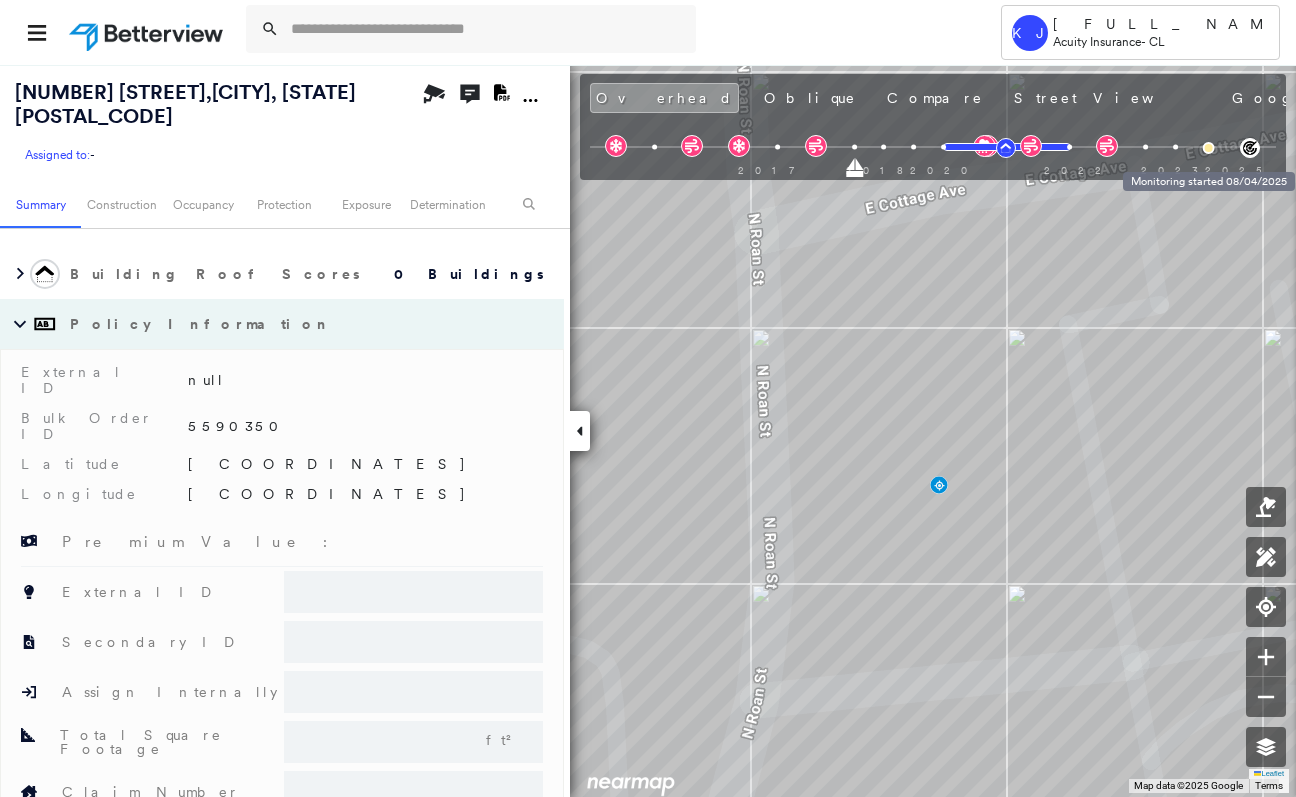 click 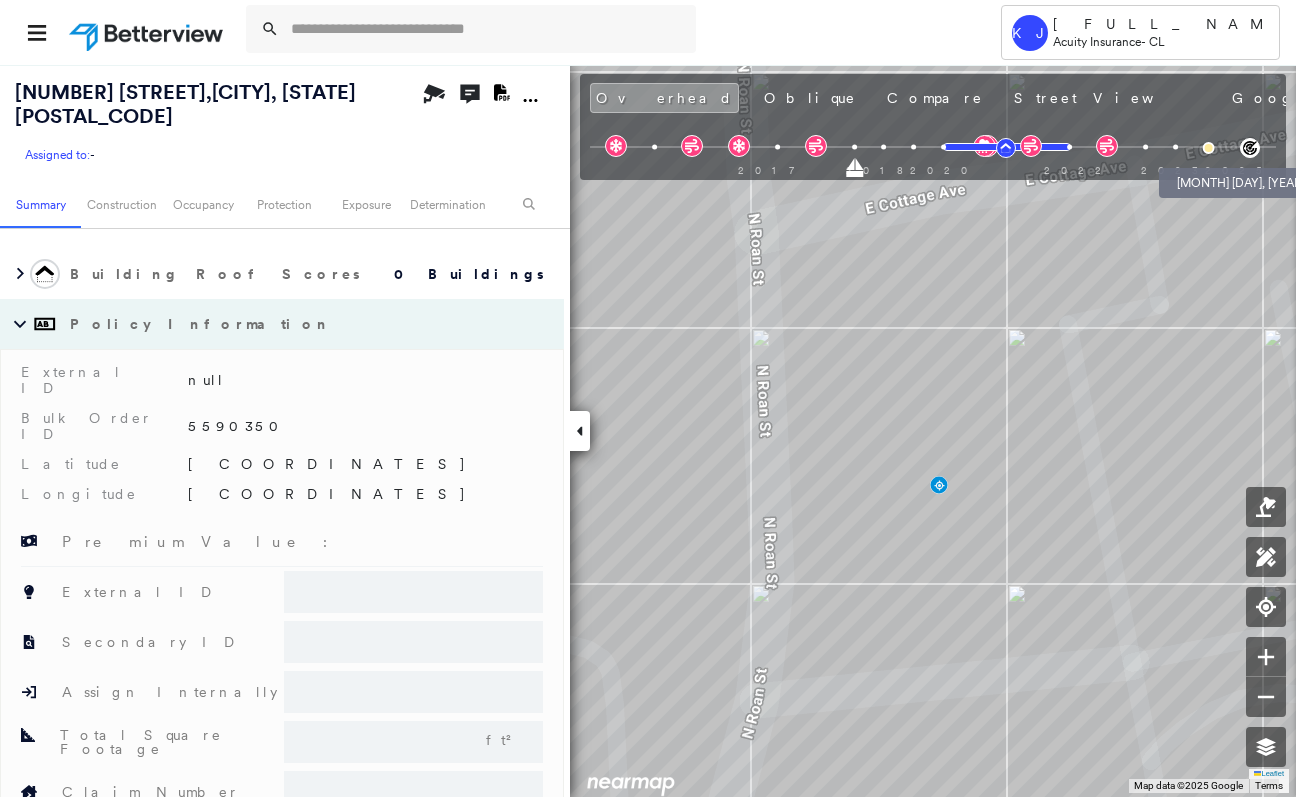 click at bounding box center [1209, 148] 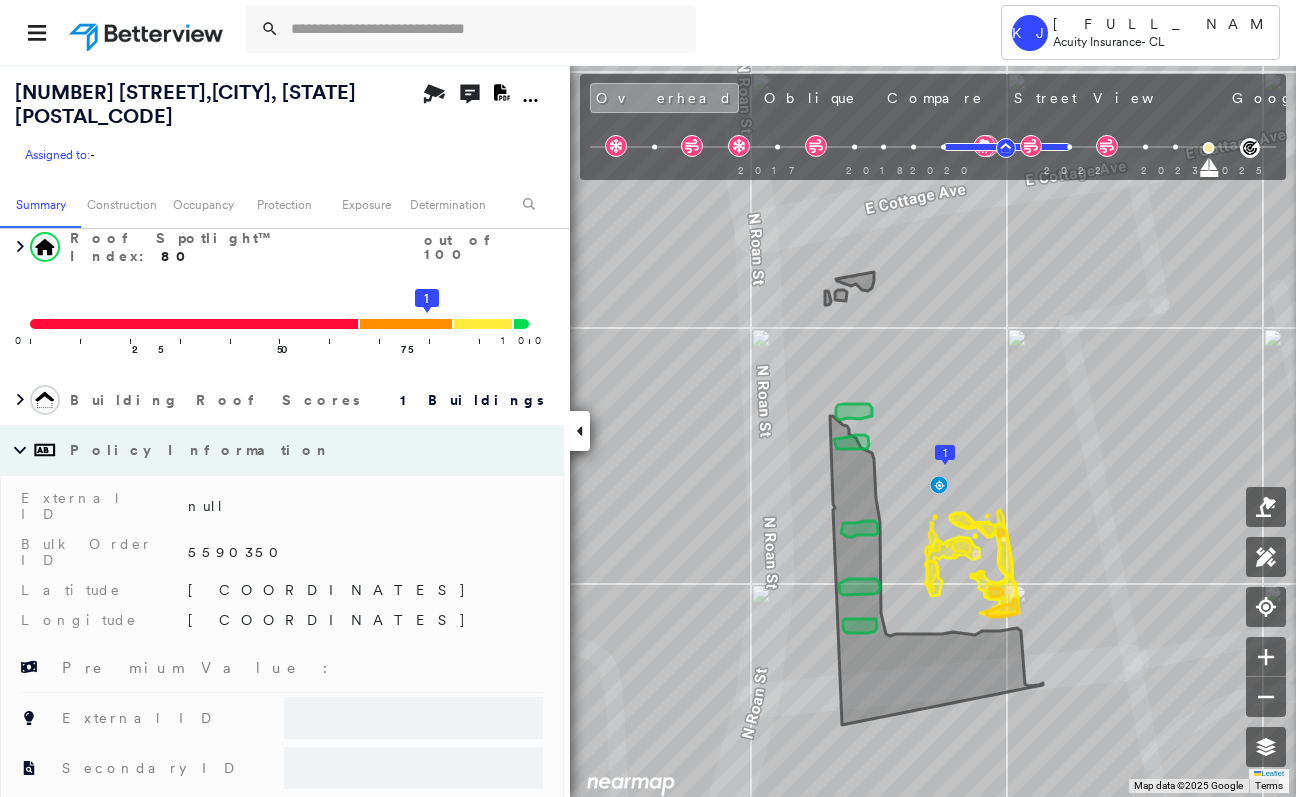scroll, scrollTop: 0, scrollLeft: 0, axis: both 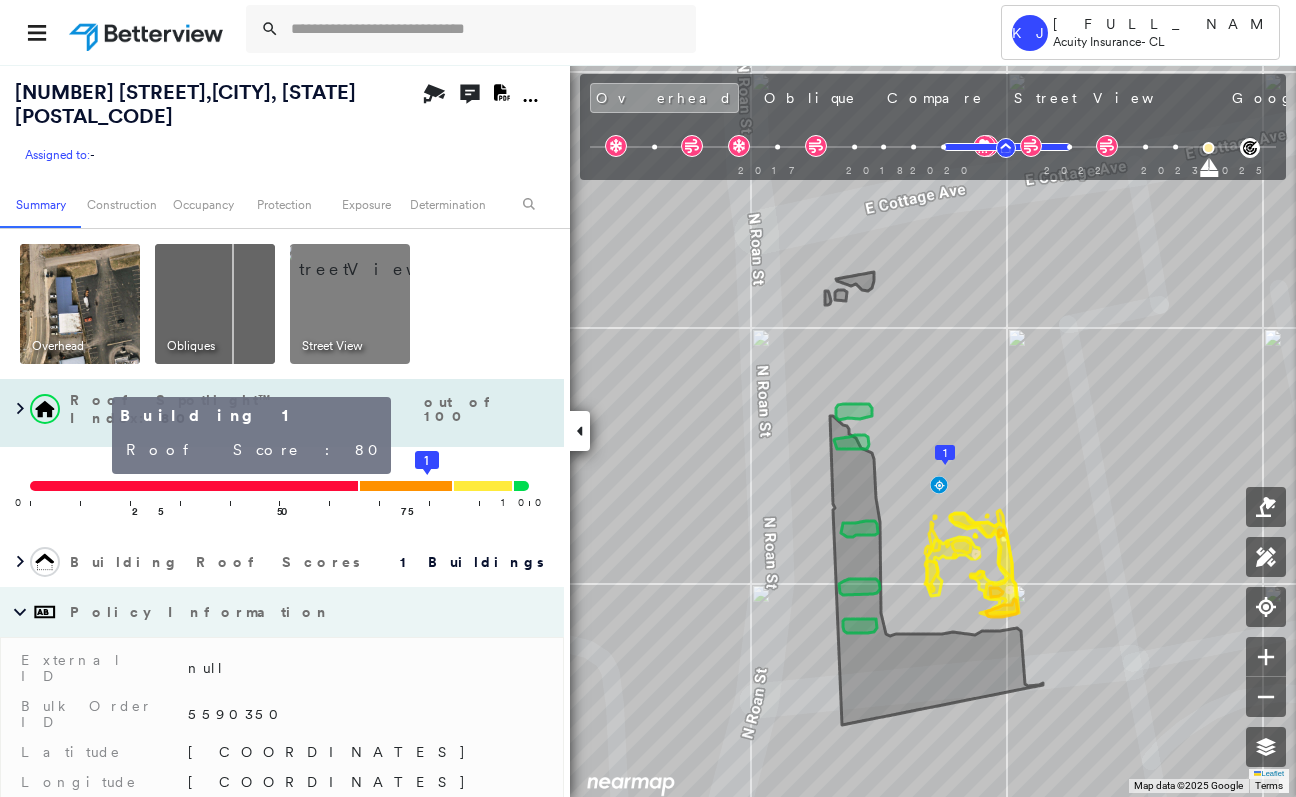 click 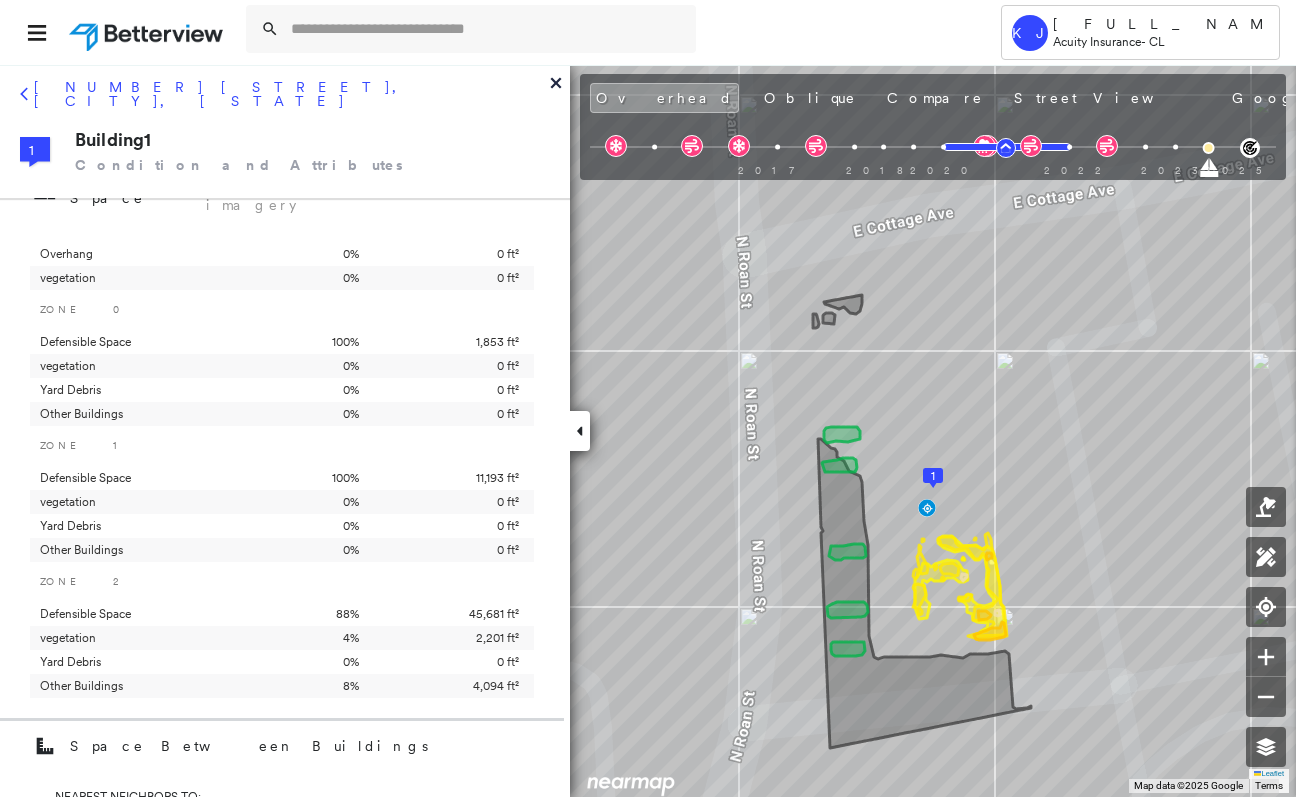 scroll, scrollTop: 1439, scrollLeft: 0, axis: vertical 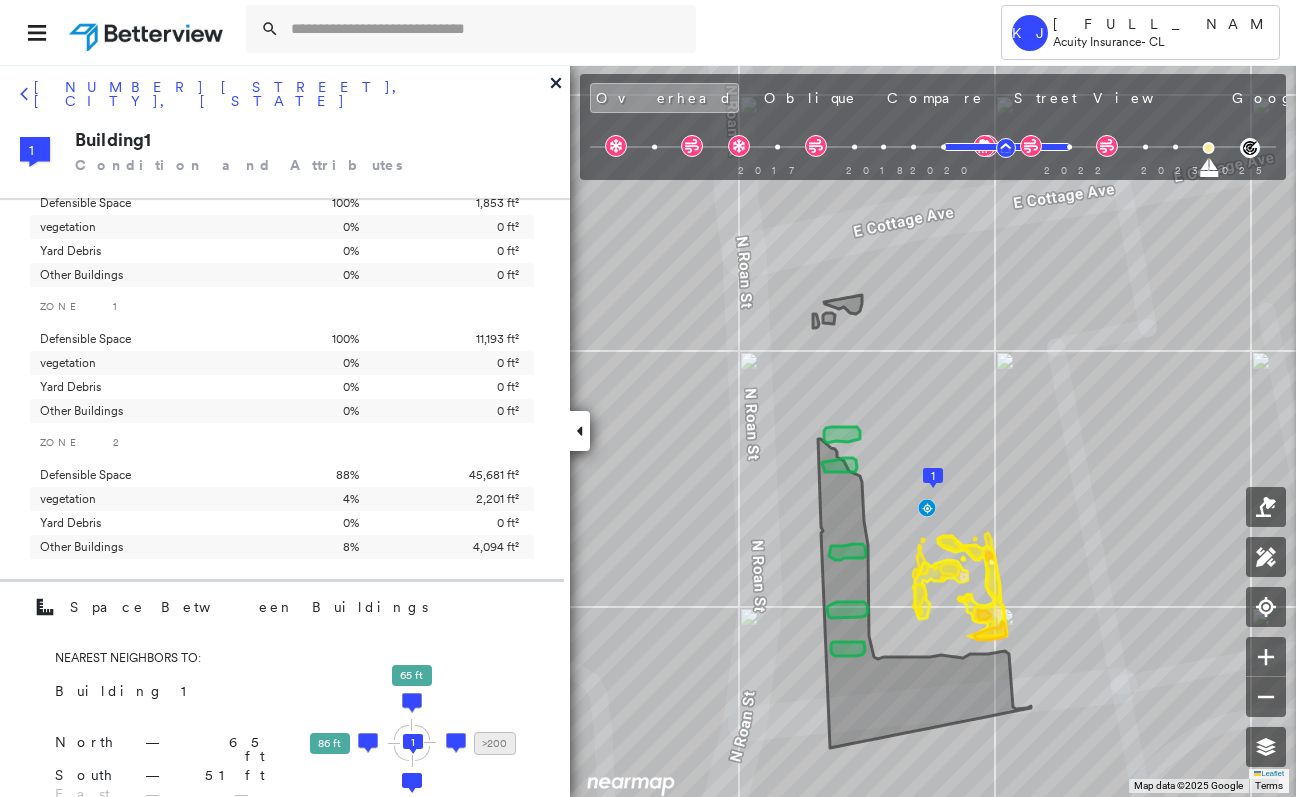 click 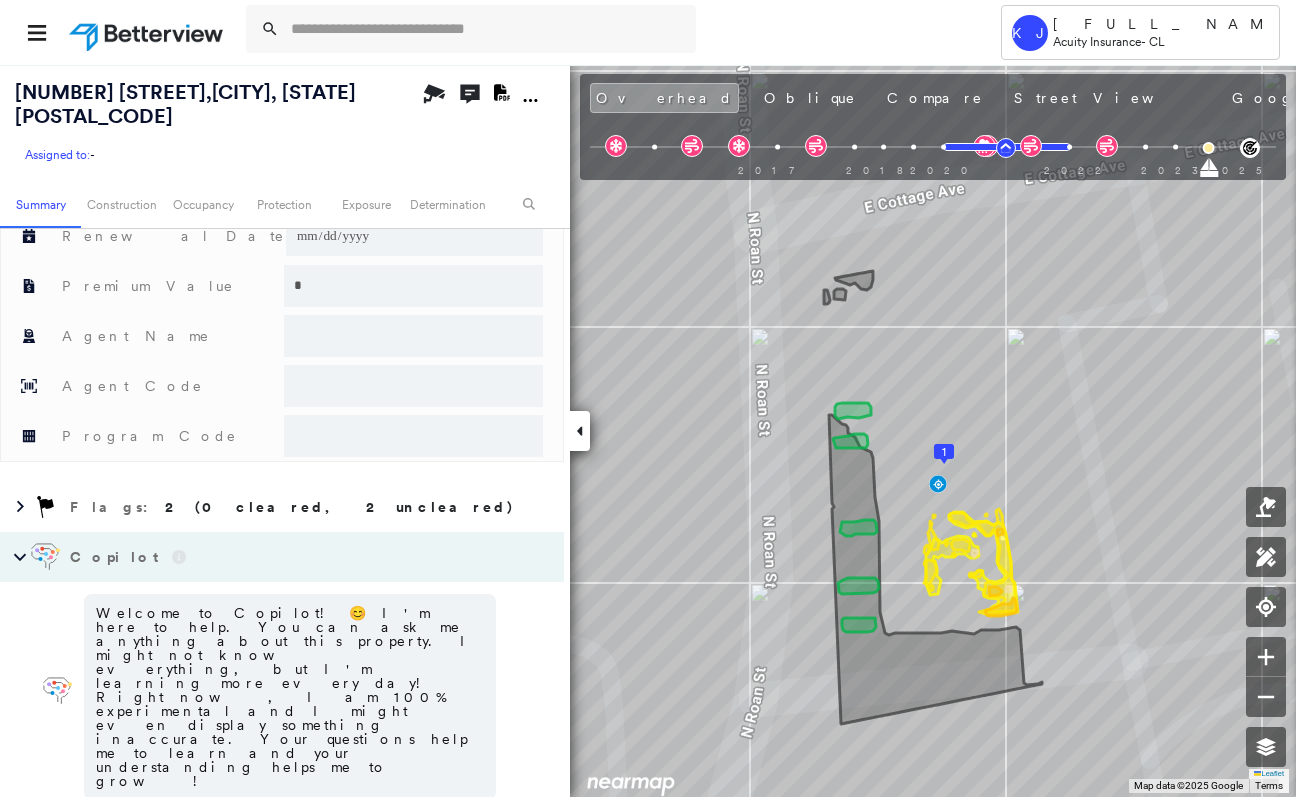 scroll, scrollTop: 1300, scrollLeft: 0, axis: vertical 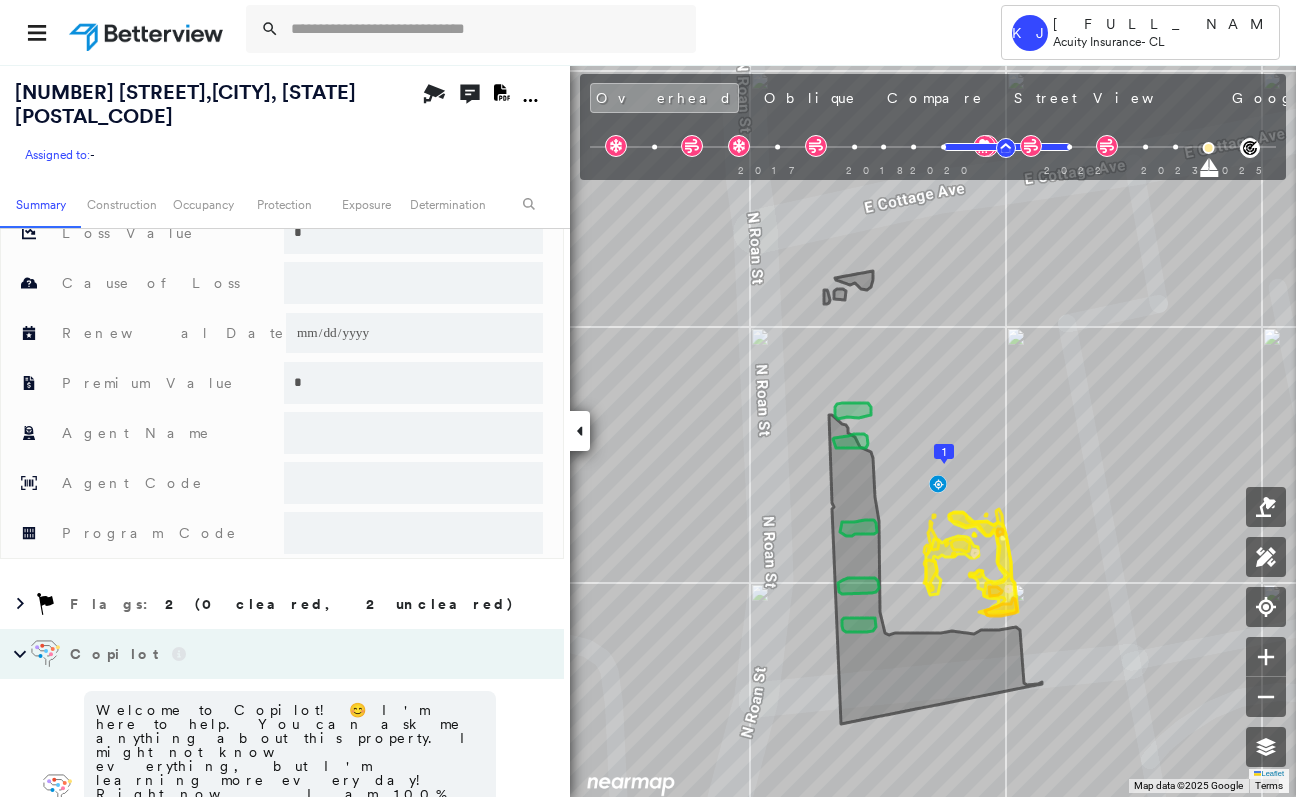 drag, startPoint x: 142, startPoint y: 718, endPoint x: 125, endPoint y: 721, distance: 17.262676 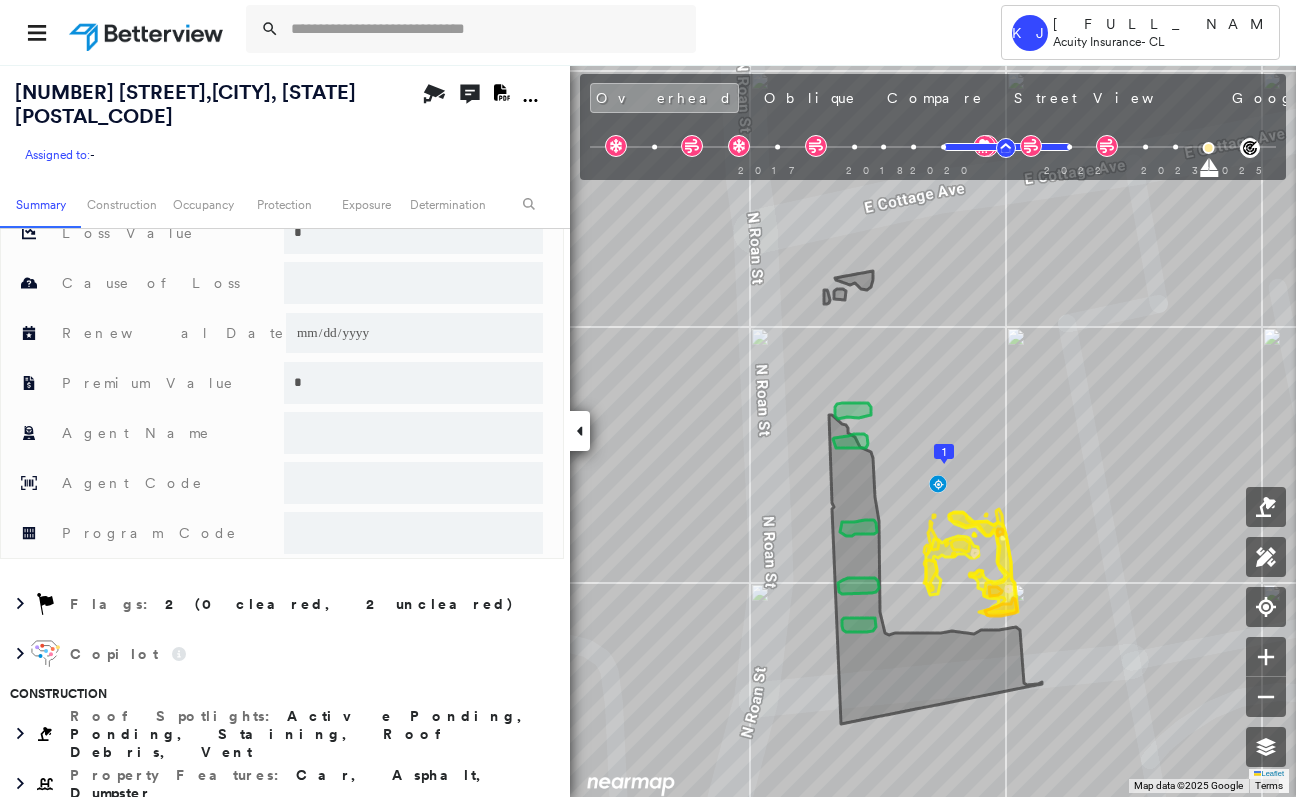 click 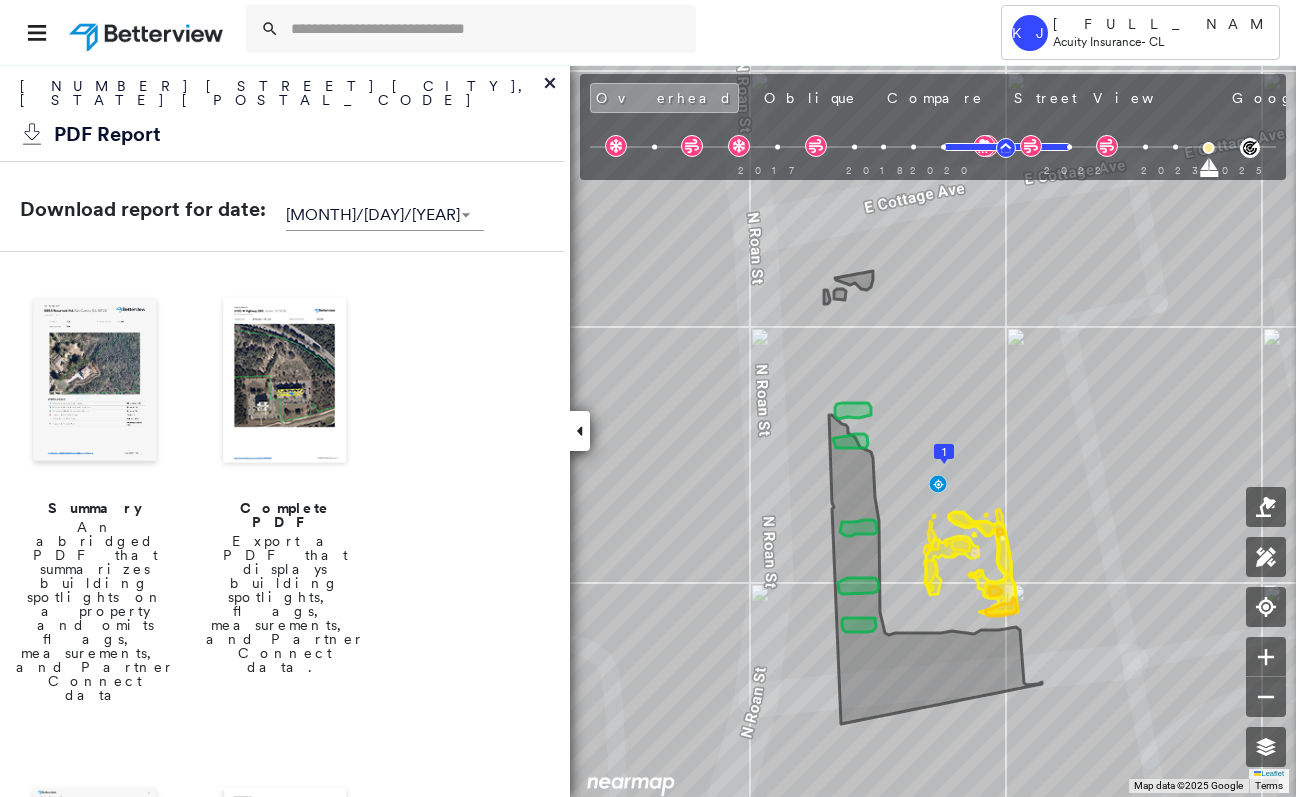 click at bounding box center (285, 382) 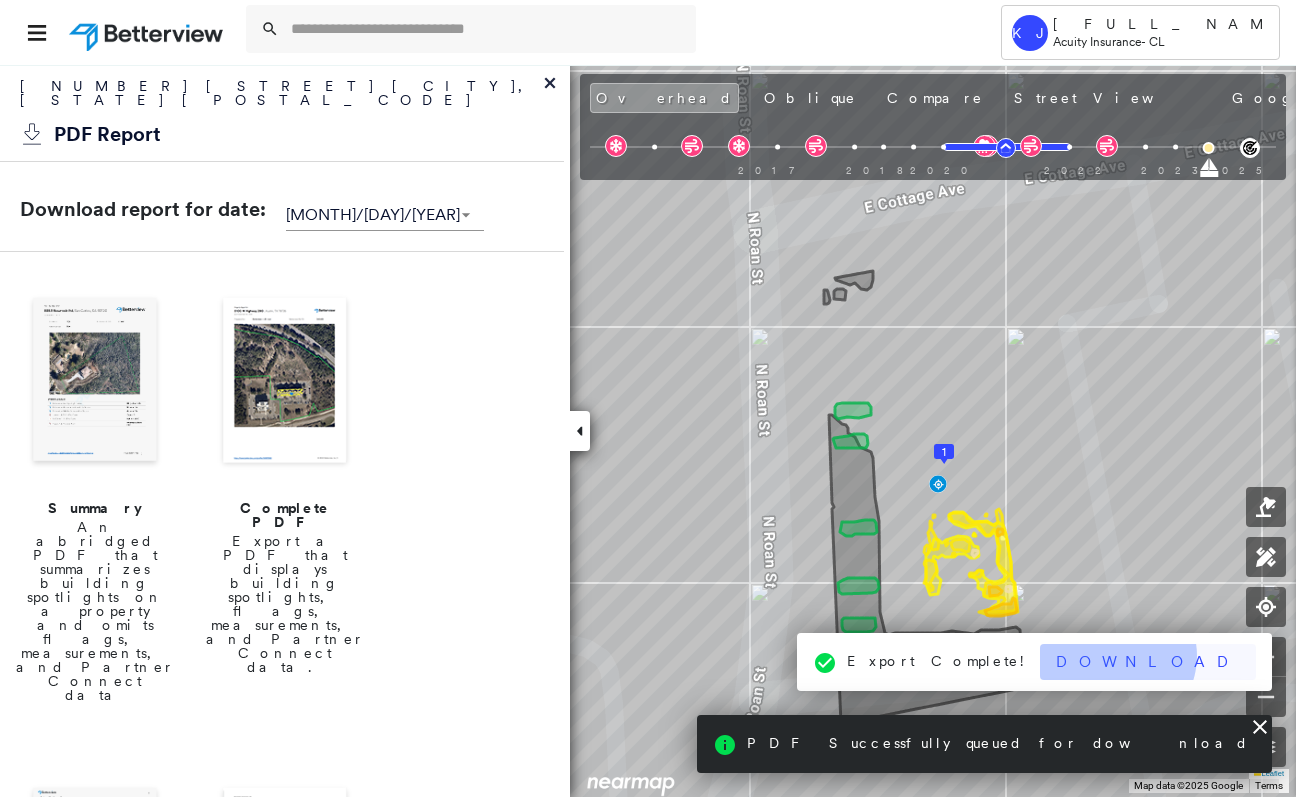 click on "Download" at bounding box center (1148, 662) 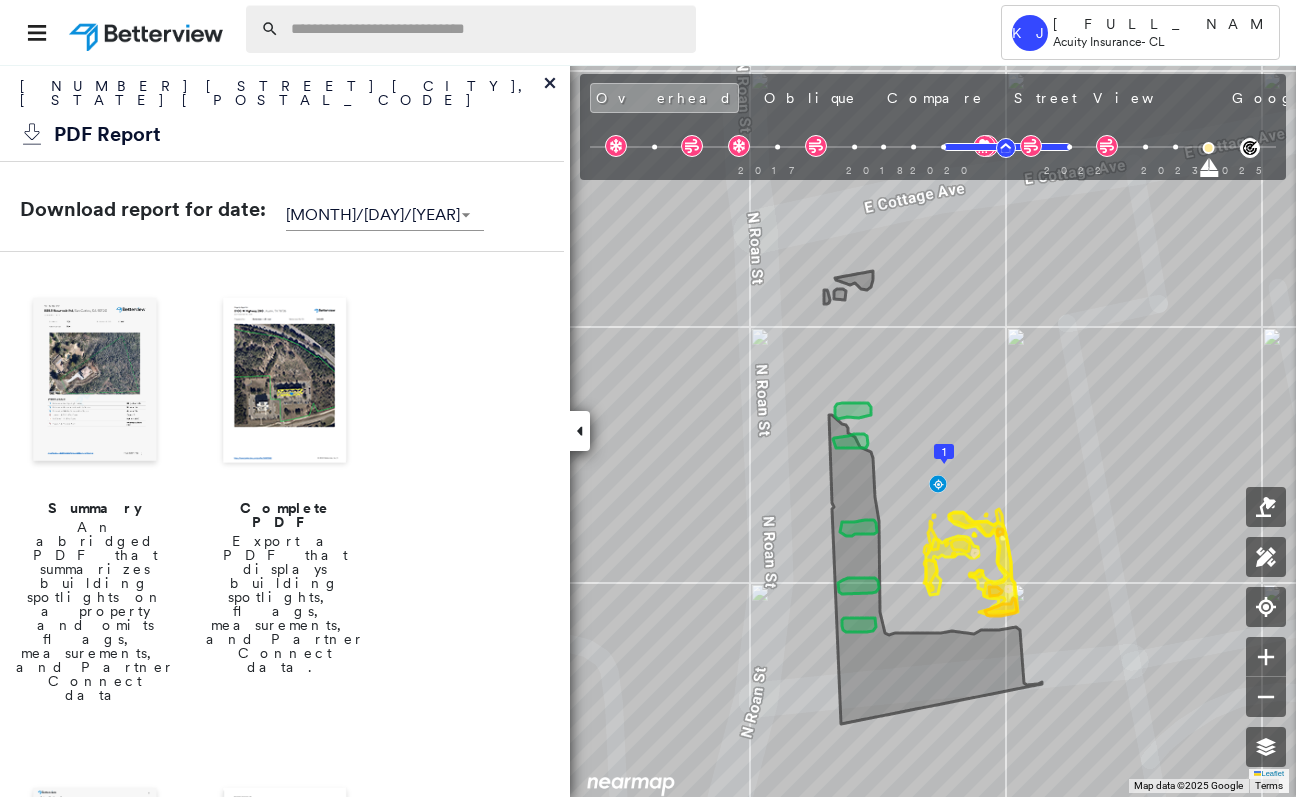 click at bounding box center [487, 29] 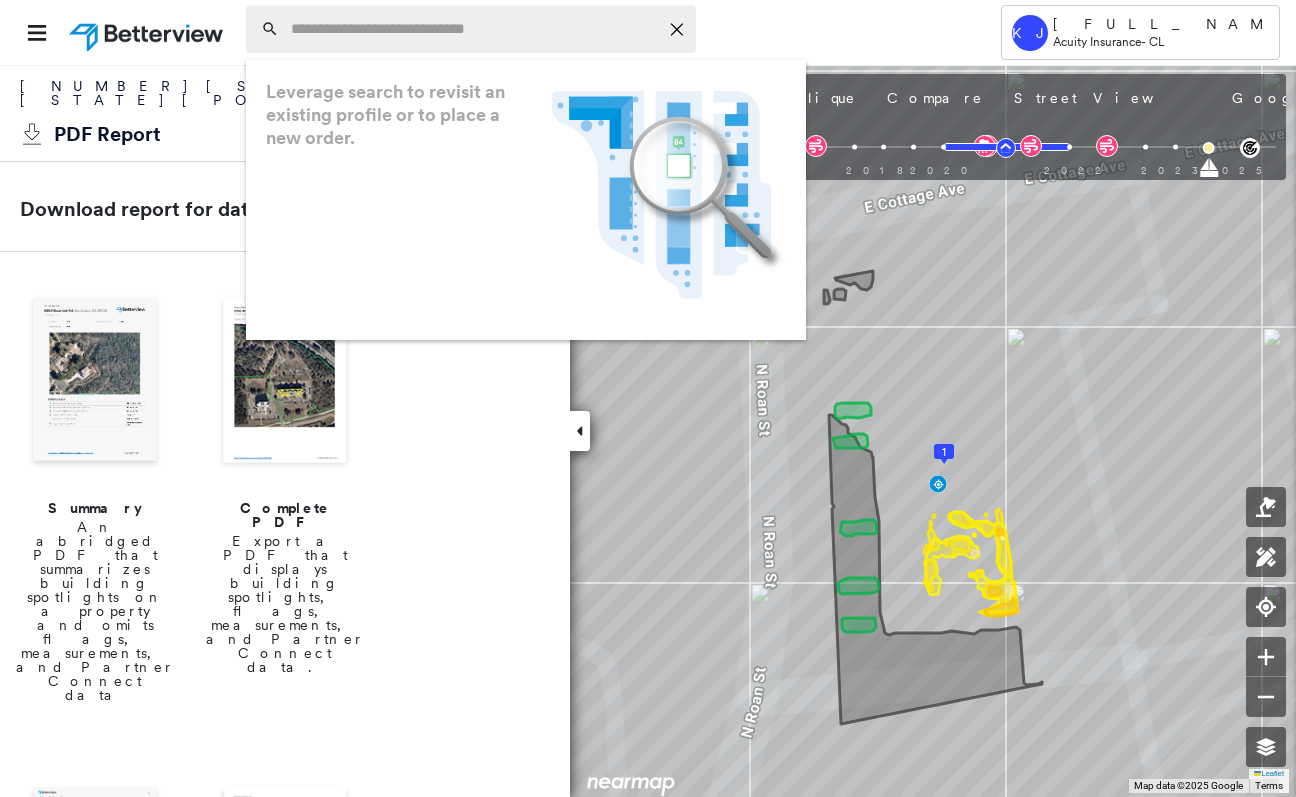 paste on "**********" 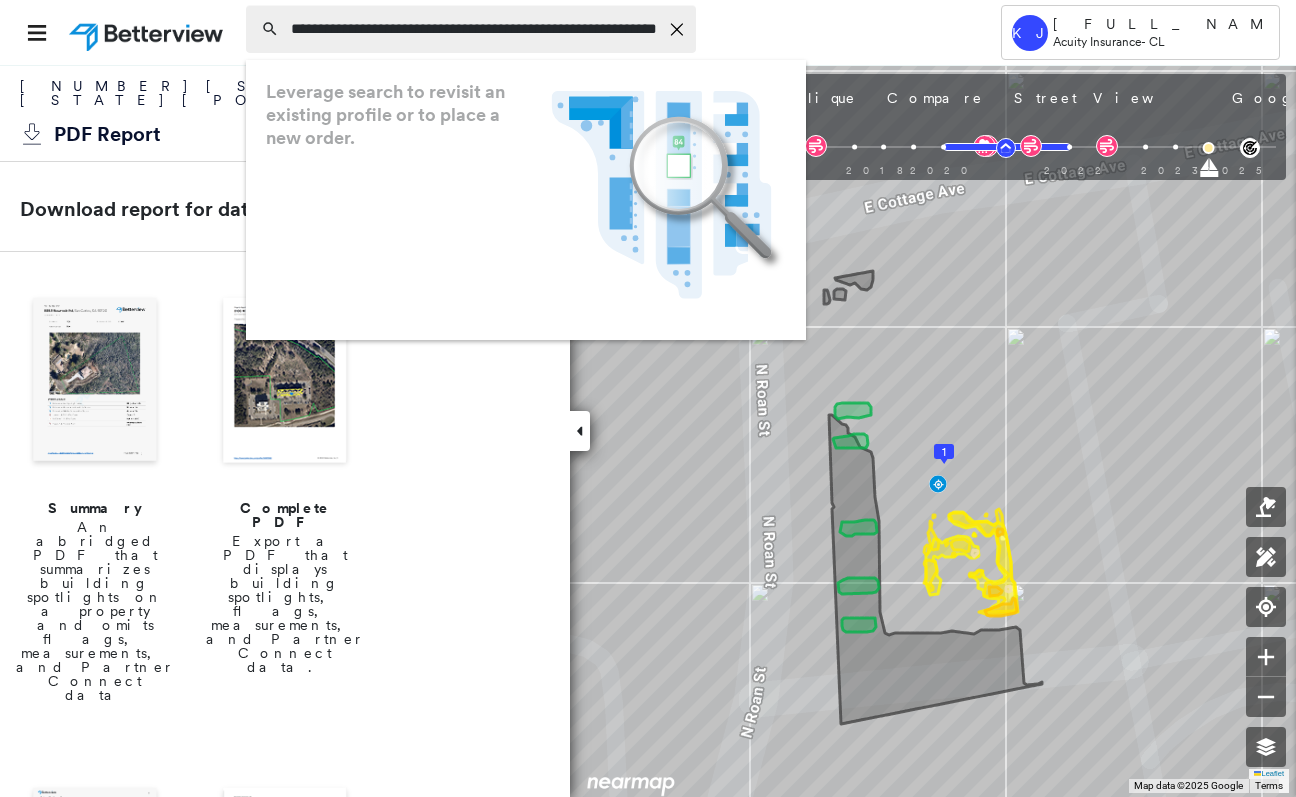 scroll, scrollTop: 0, scrollLeft: 51, axis: horizontal 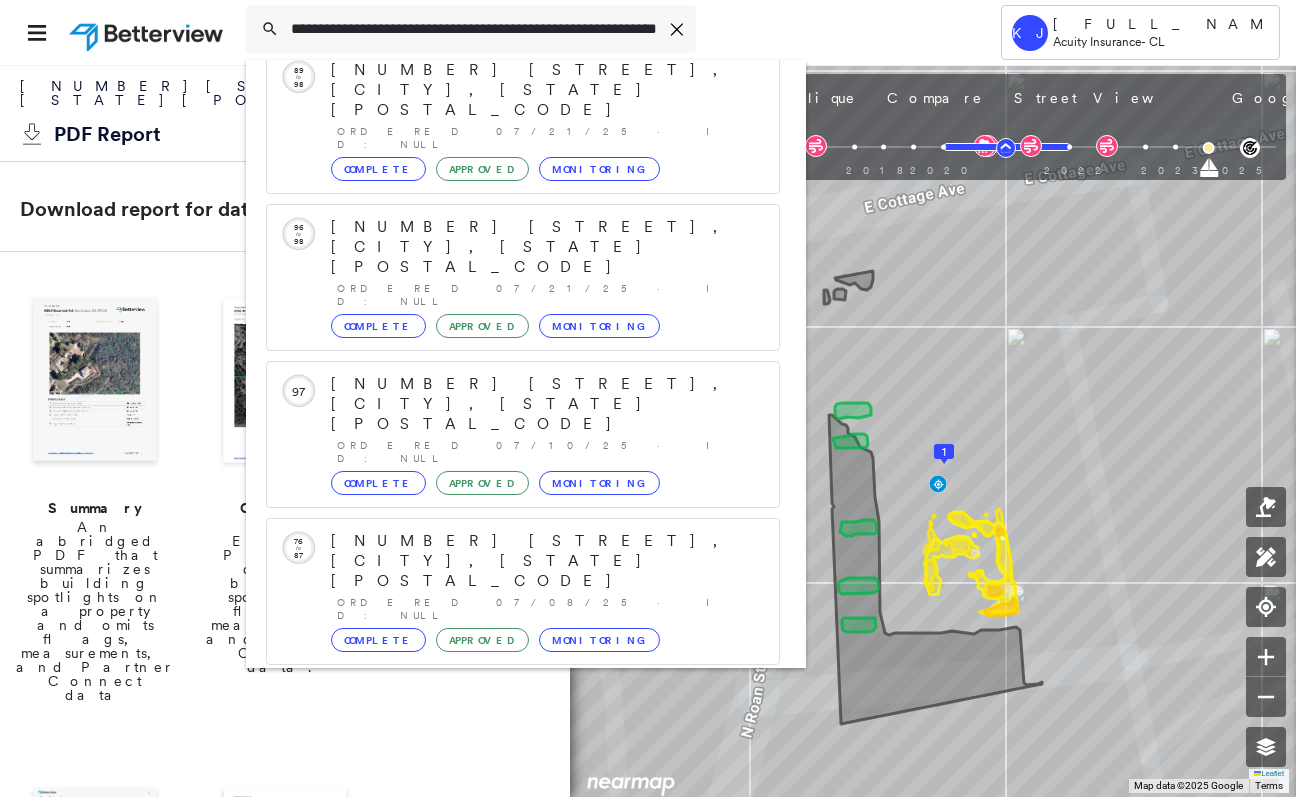 type on "**********" 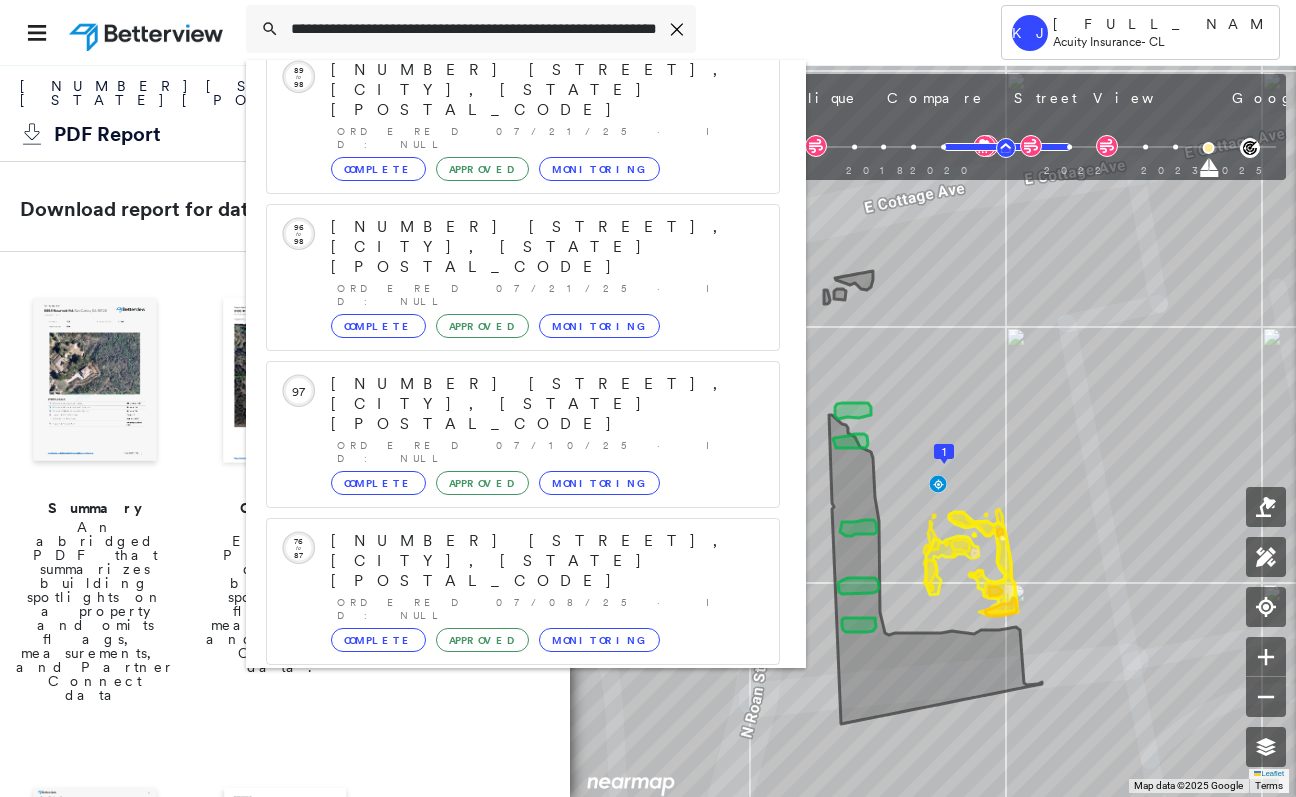 scroll, scrollTop: 0, scrollLeft: 0, axis: both 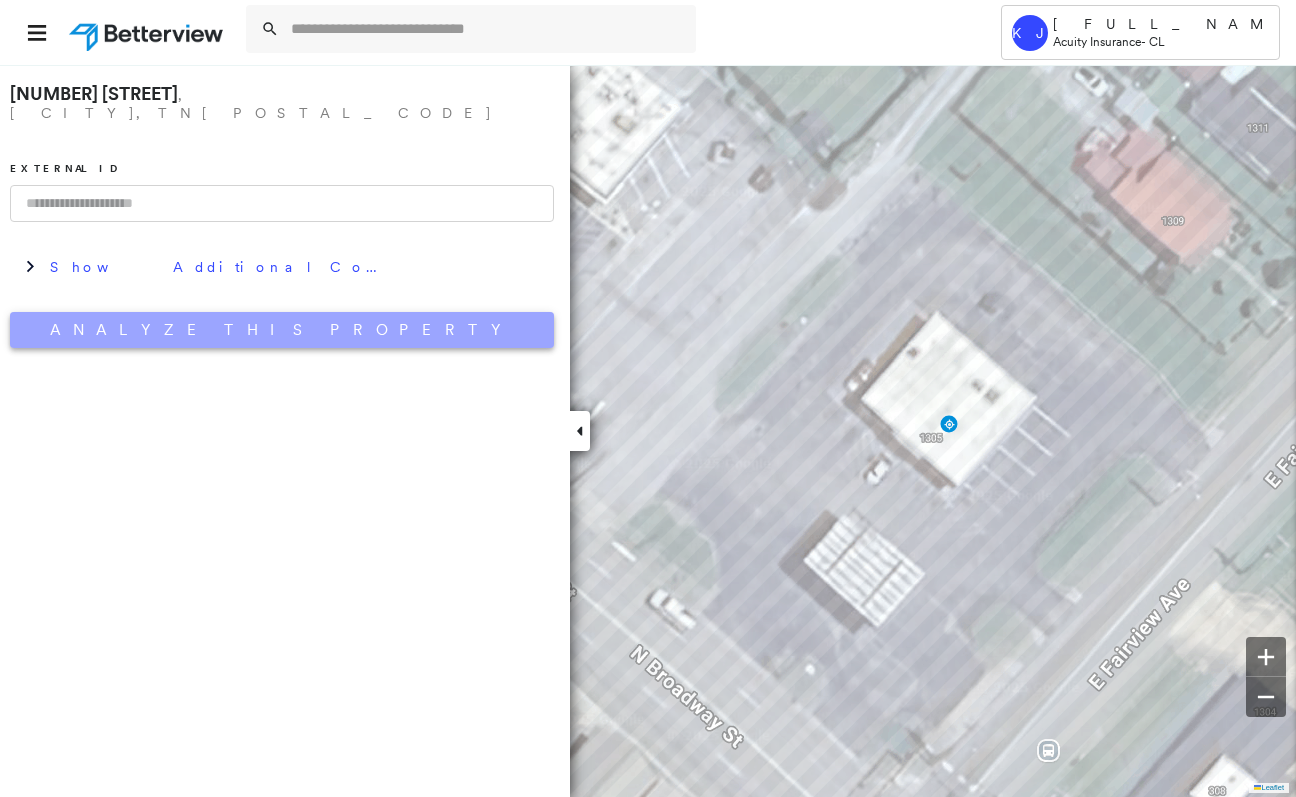 click on "Analyze This Property" at bounding box center [282, 330] 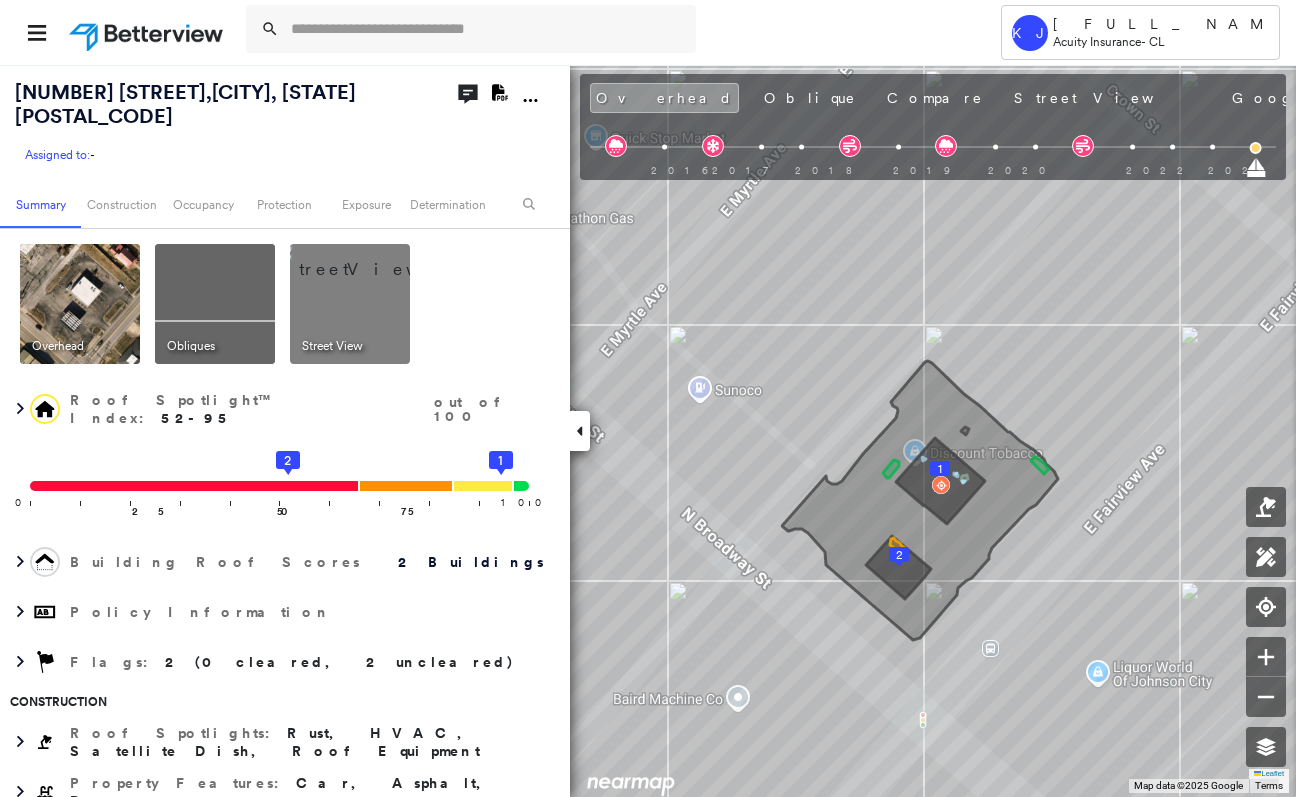 click 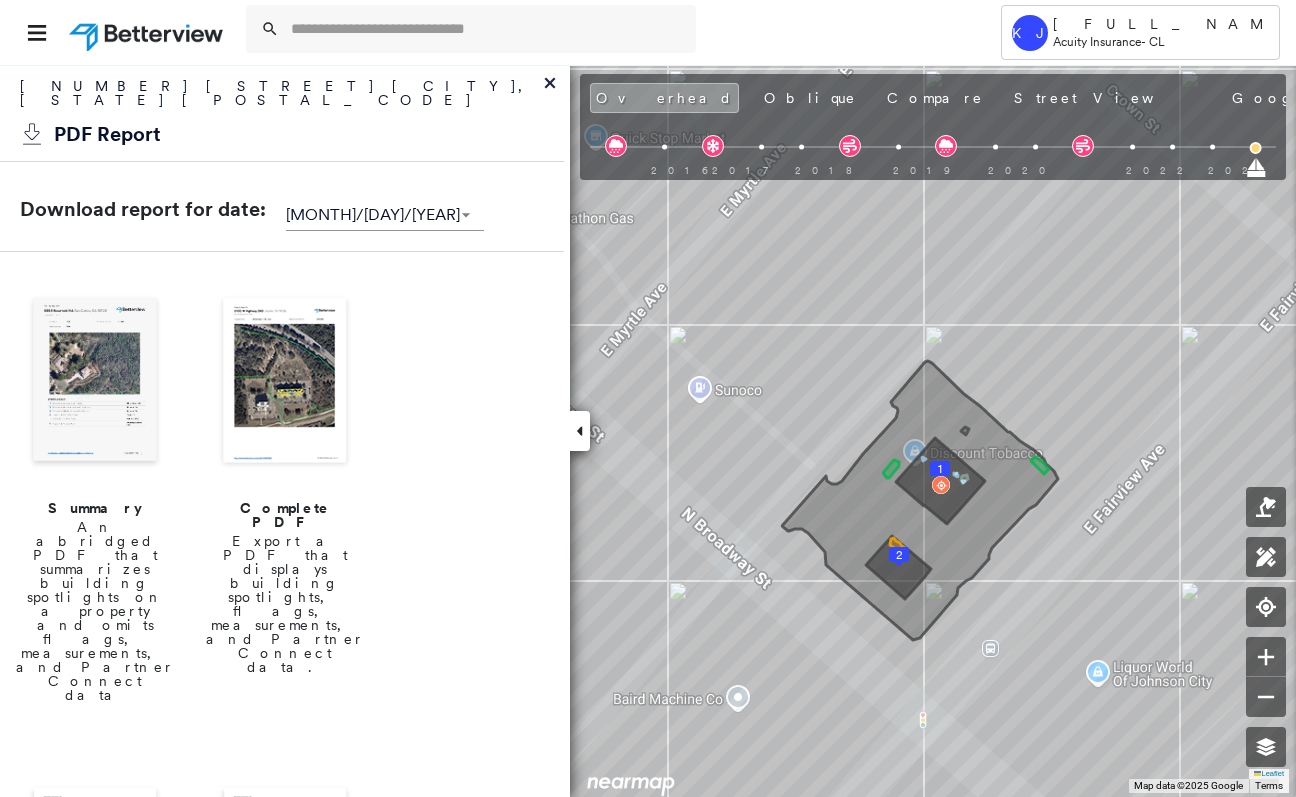 click at bounding box center (285, 382) 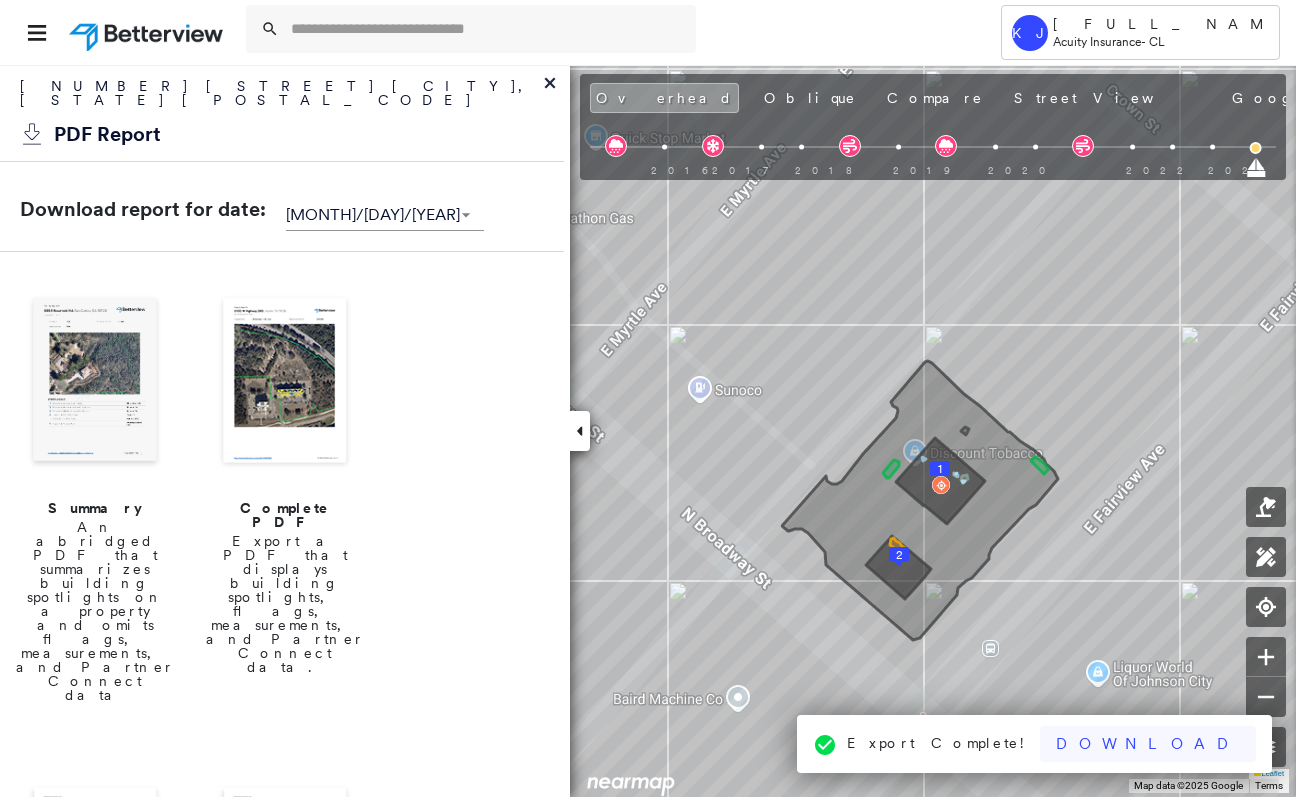 click on "Download" at bounding box center [1148, 744] 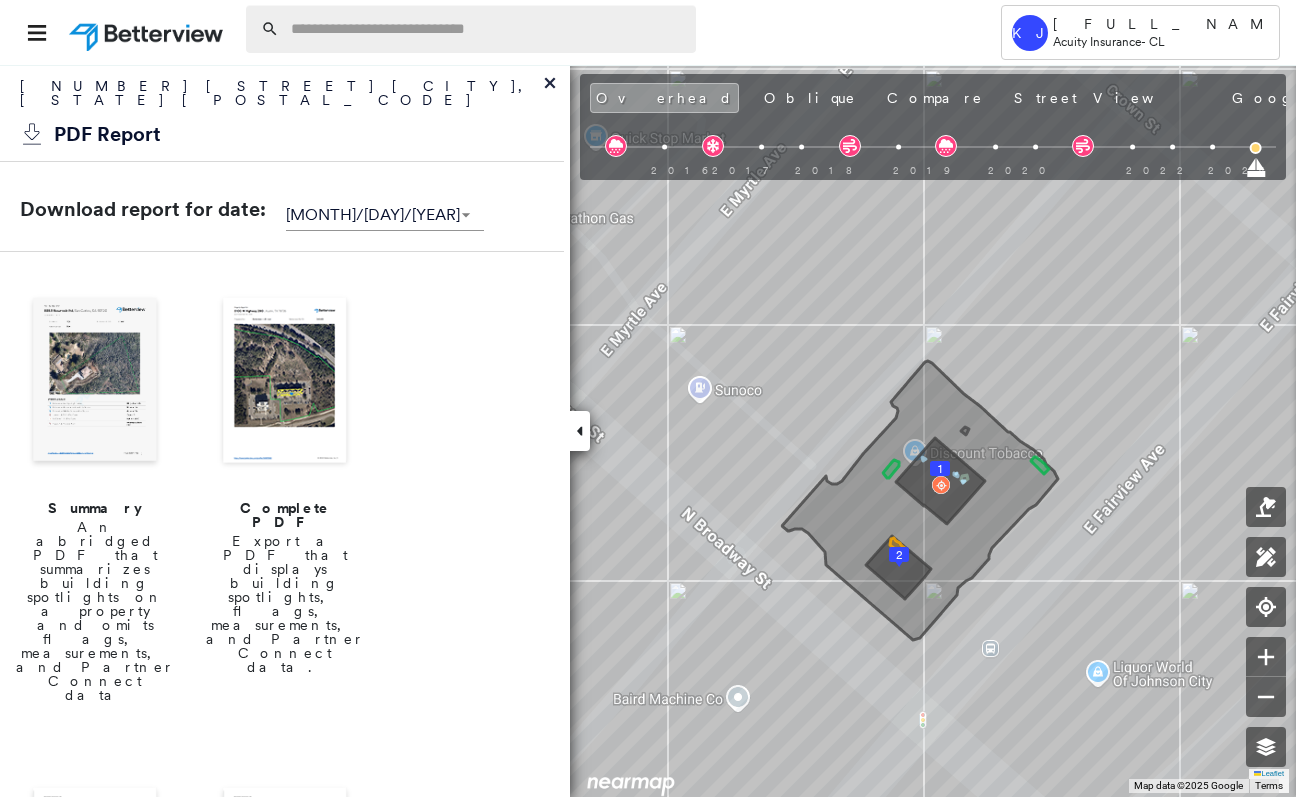 click at bounding box center [487, 29] 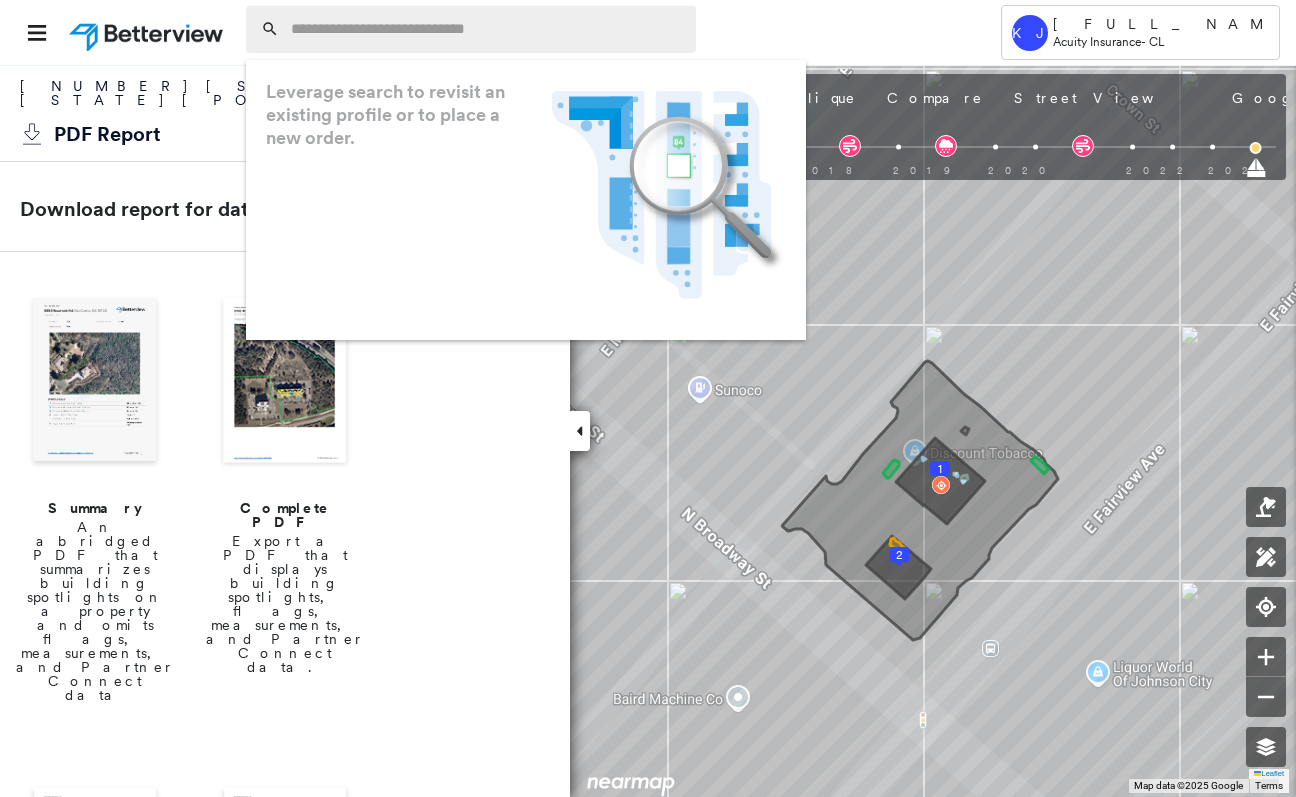 paste on "**********" 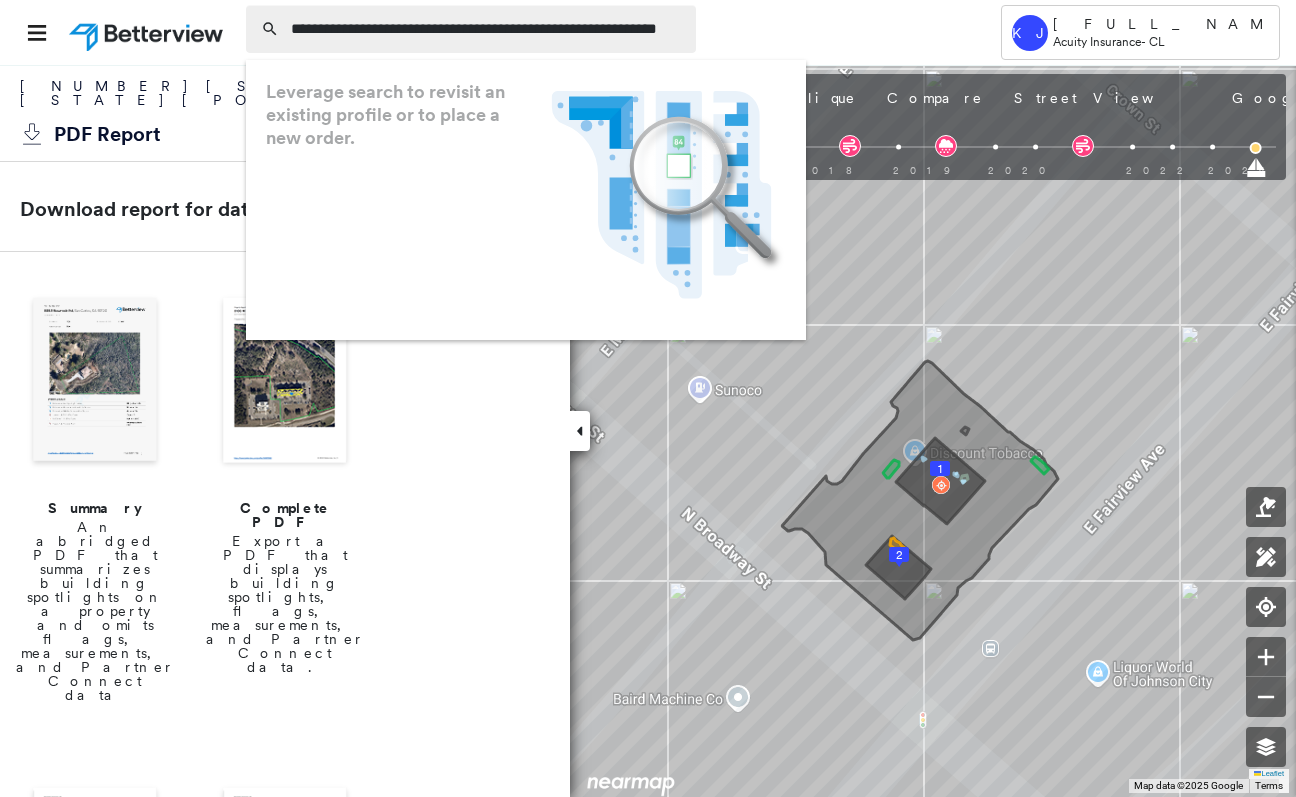 scroll, scrollTop: 0, scrollLeft: 47, axis: horizontal 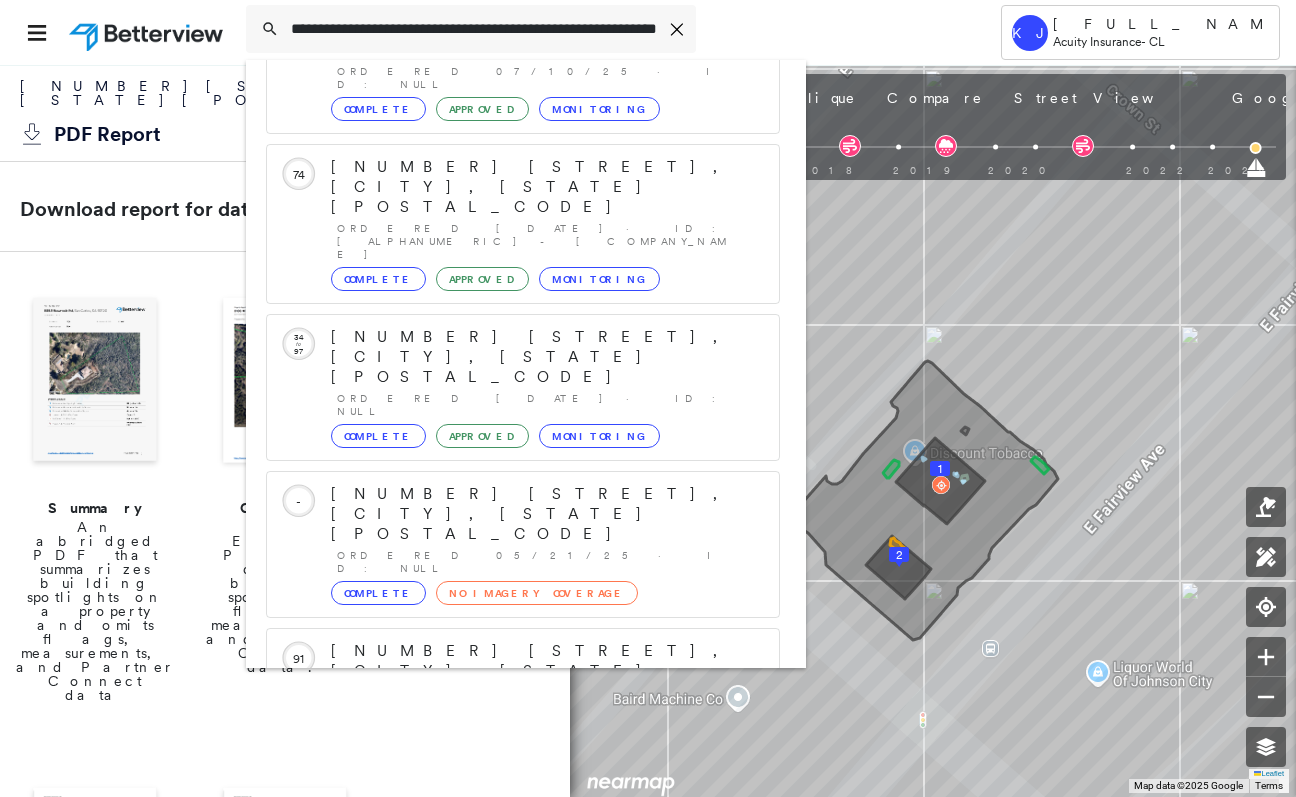type on "**********" 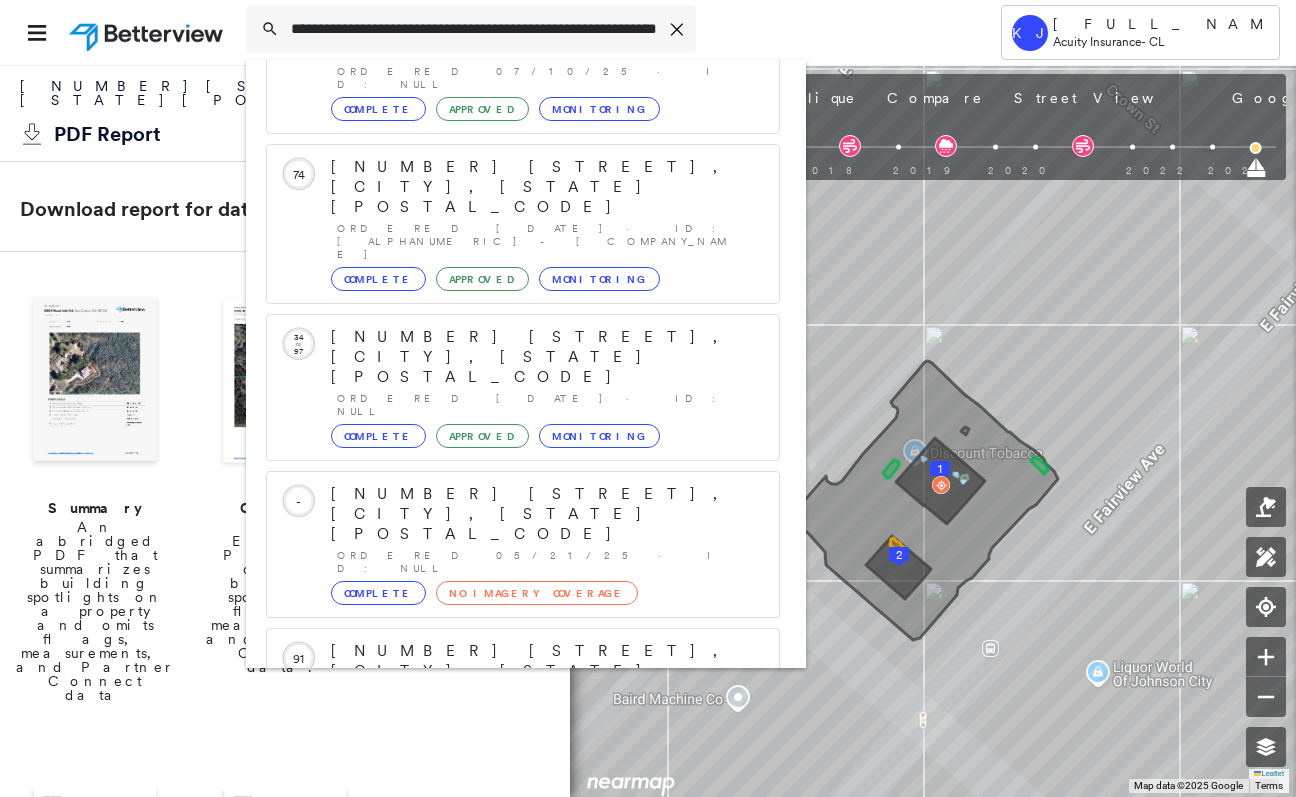 scroll, scrollTop: 0, scrollLeft: 0, axis: both 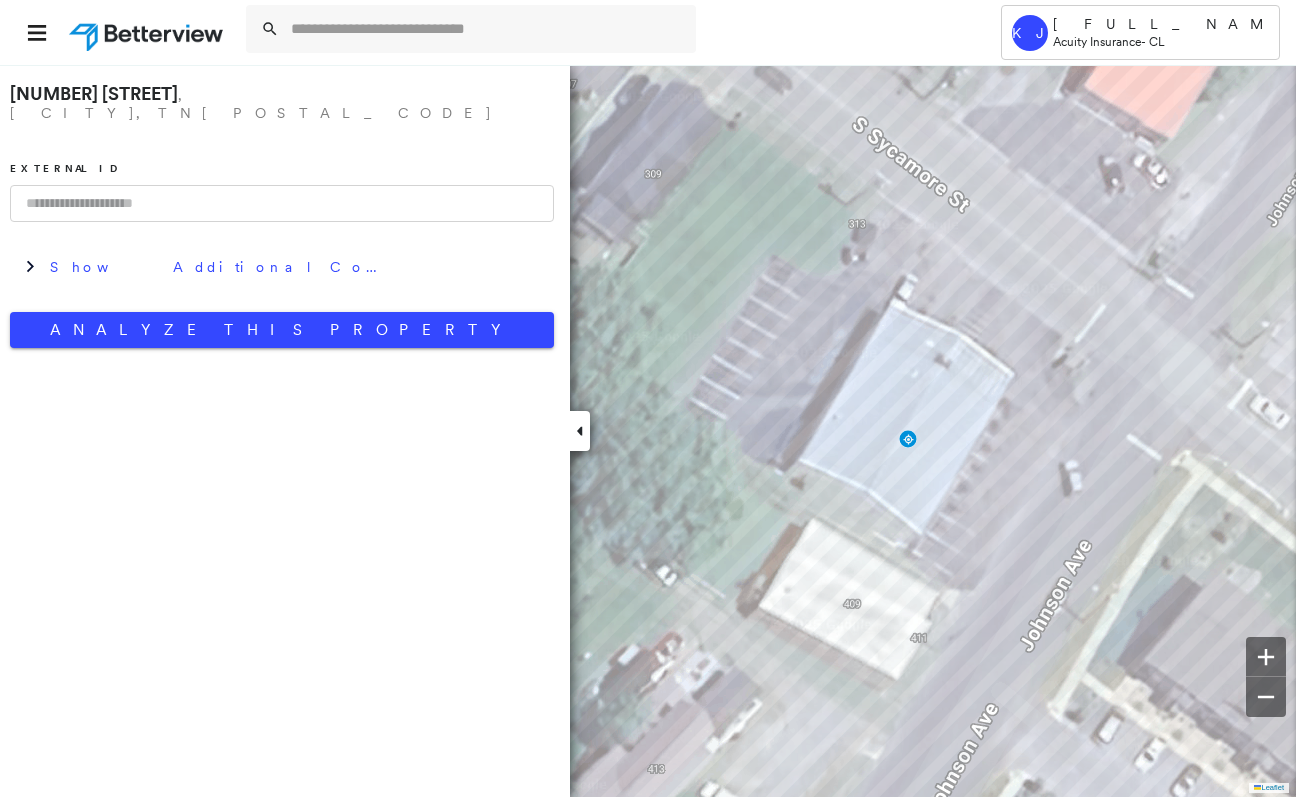 click on "[NUMBER] [STREET] , [CITY],  [STATE]  [POSTAL_CODE] External ID   Show Additional Company Data Analyze This Property" at bounding box center (285, 430) 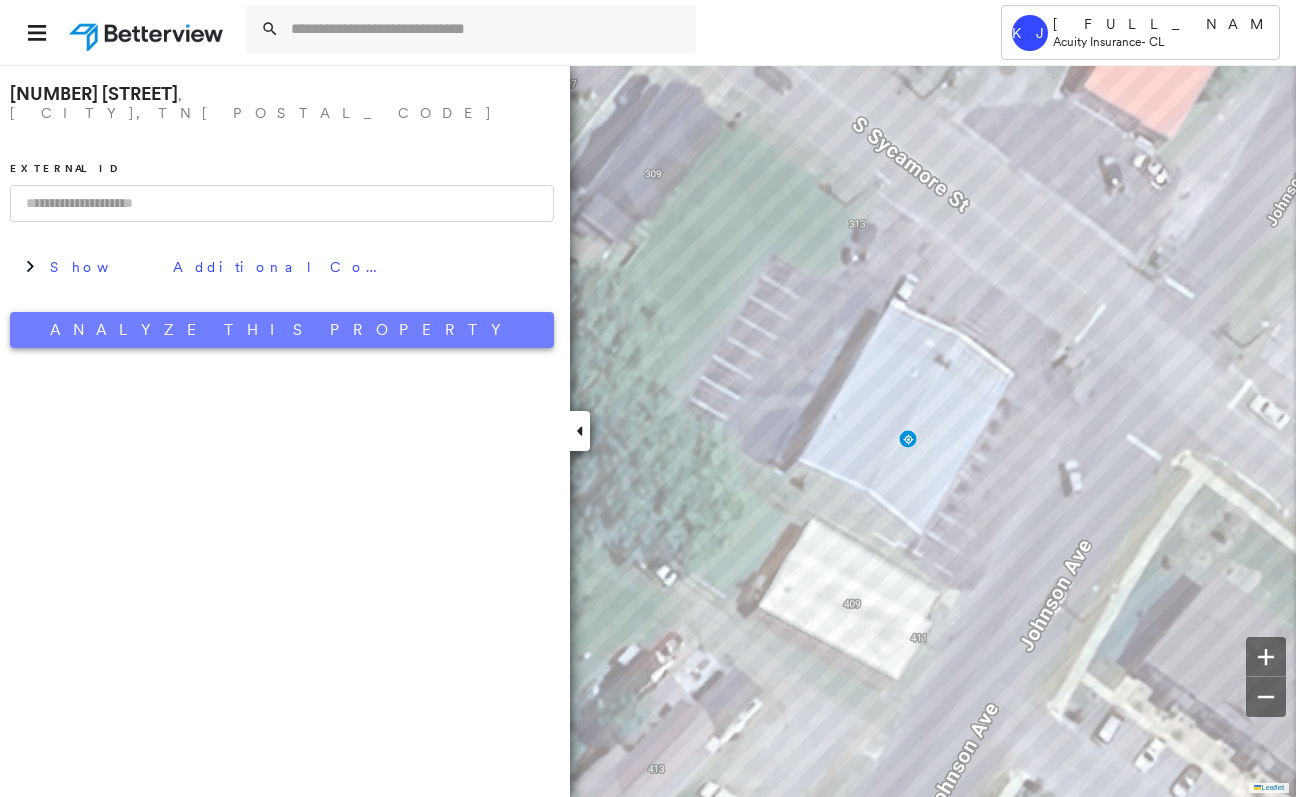 click on "Analyze This Property" at bounding box center [282, 330] 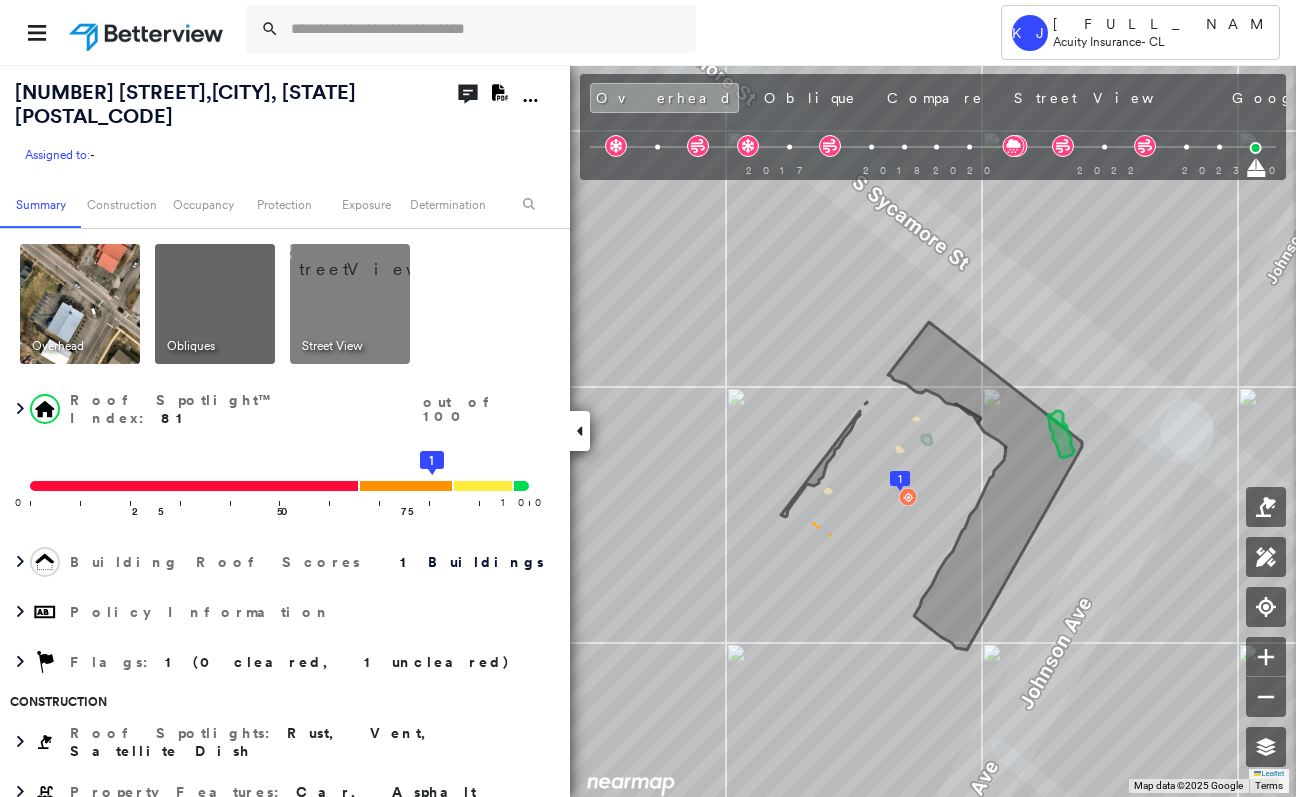 click on "Download PDF Report" 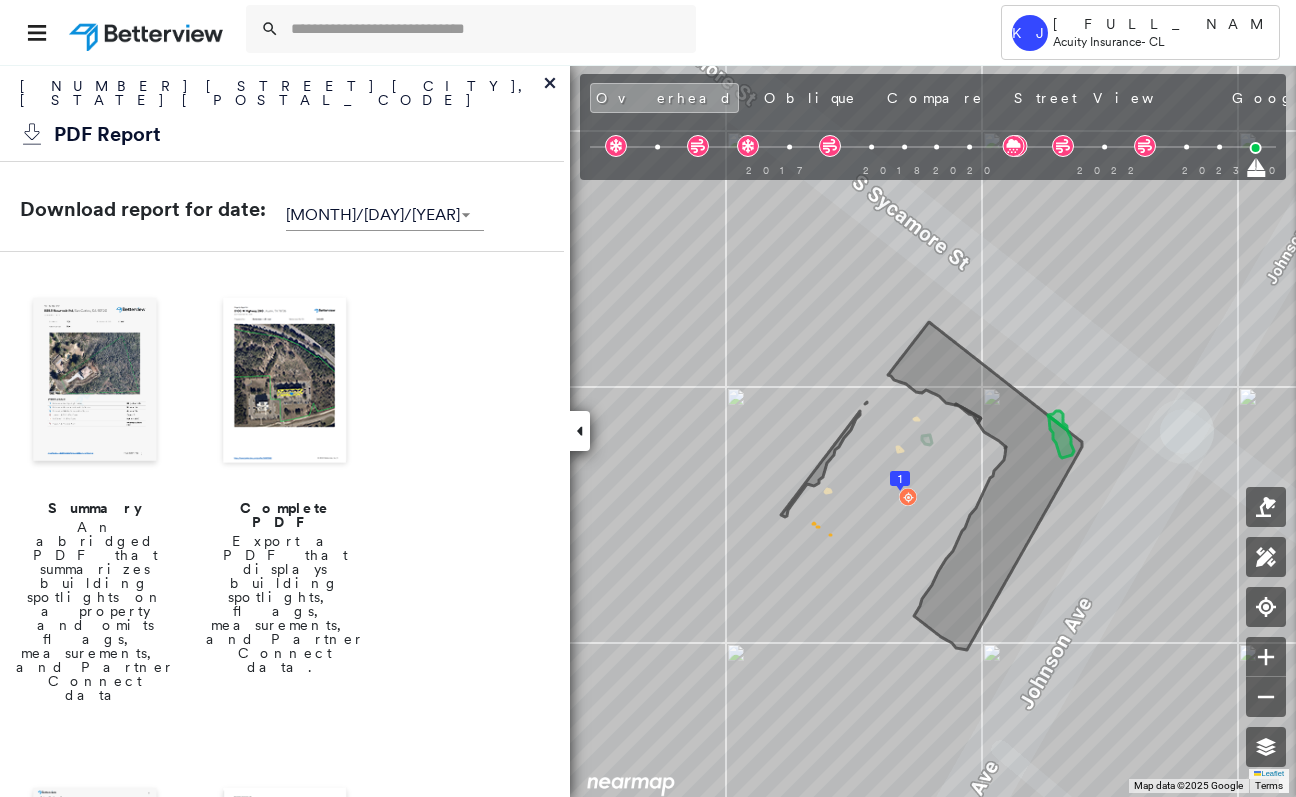 click at bounding box center [285, 382] 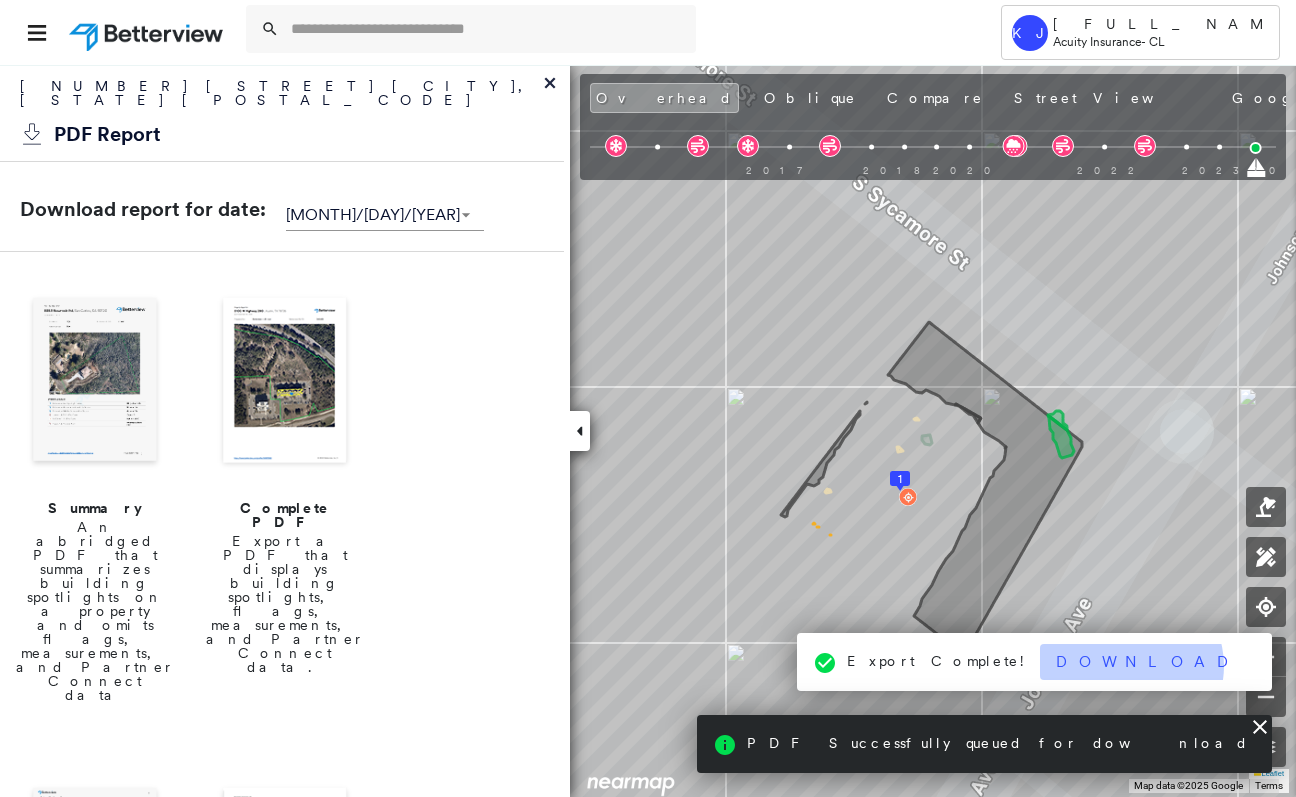 click on "Download" at bounding box center (1148, 662) 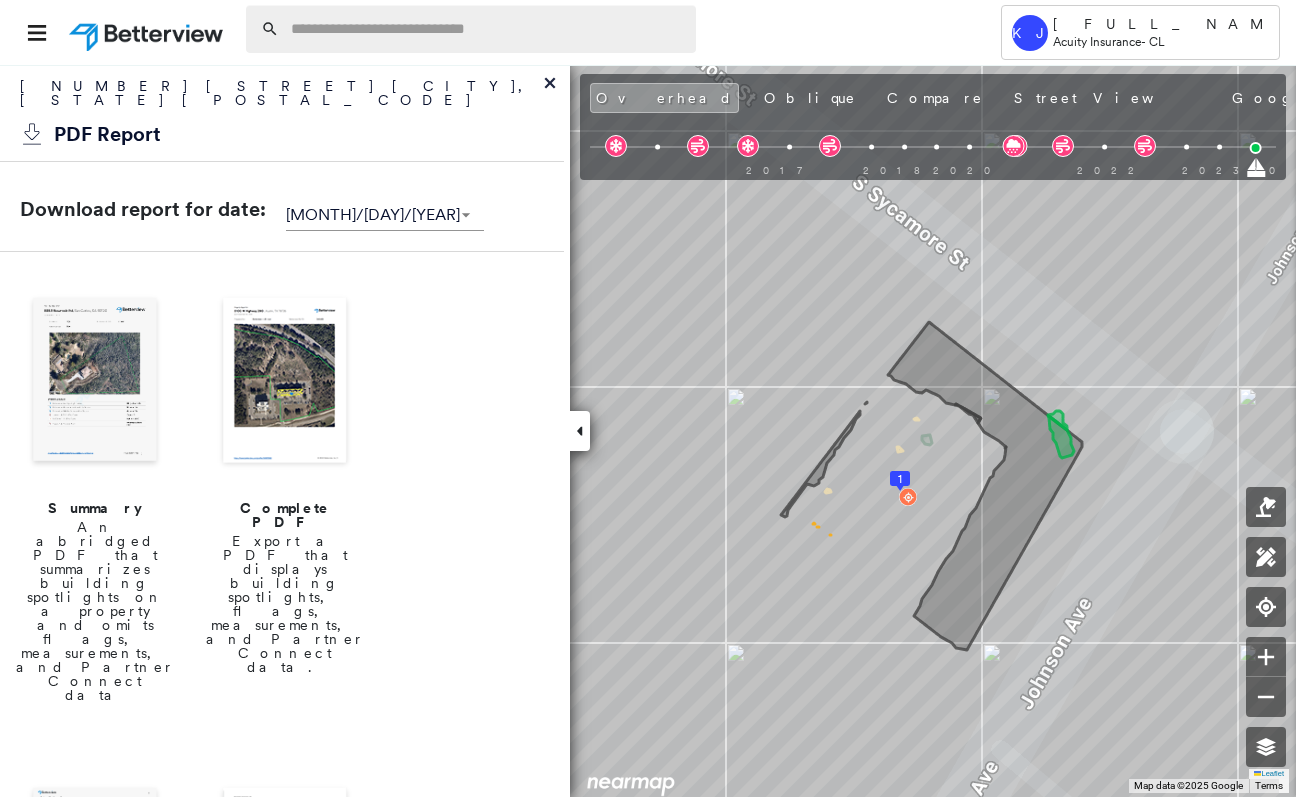 click at bounding box center [487, 29] 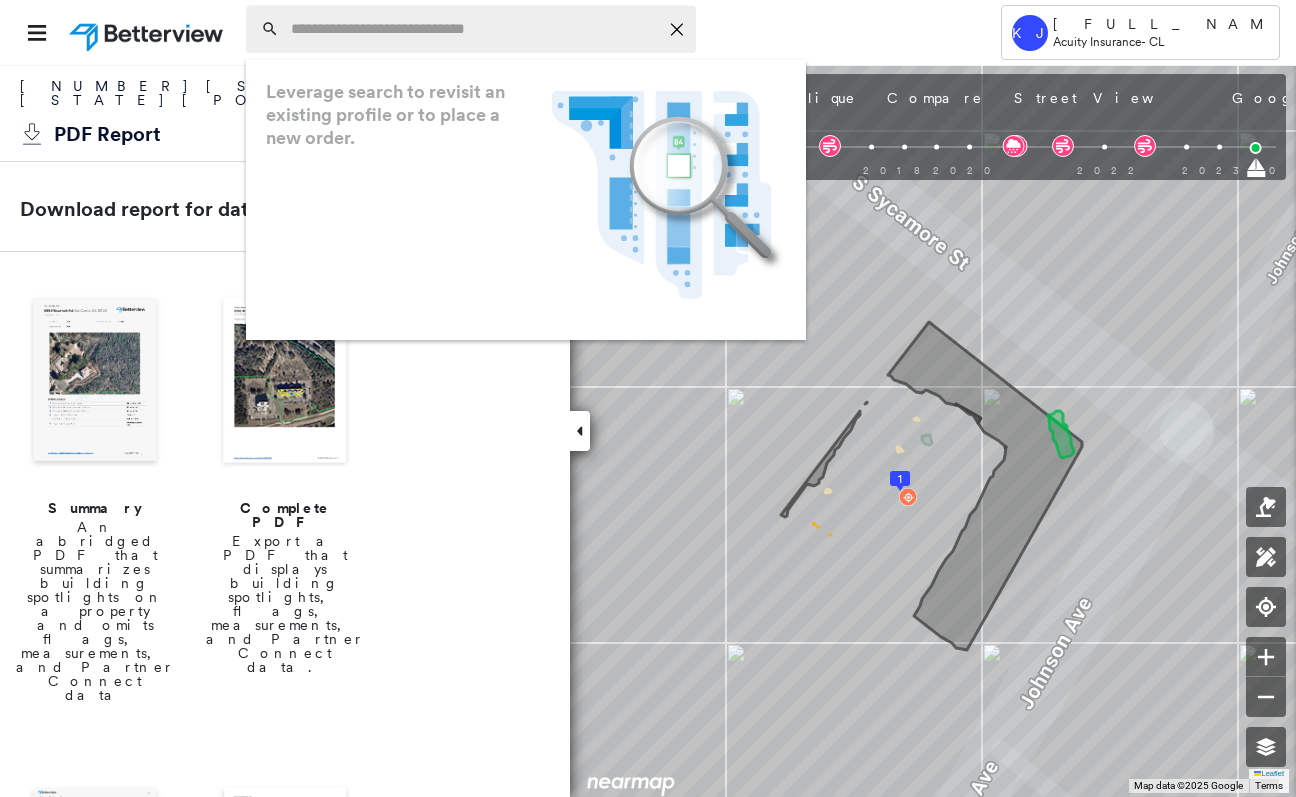 paste on "**********" 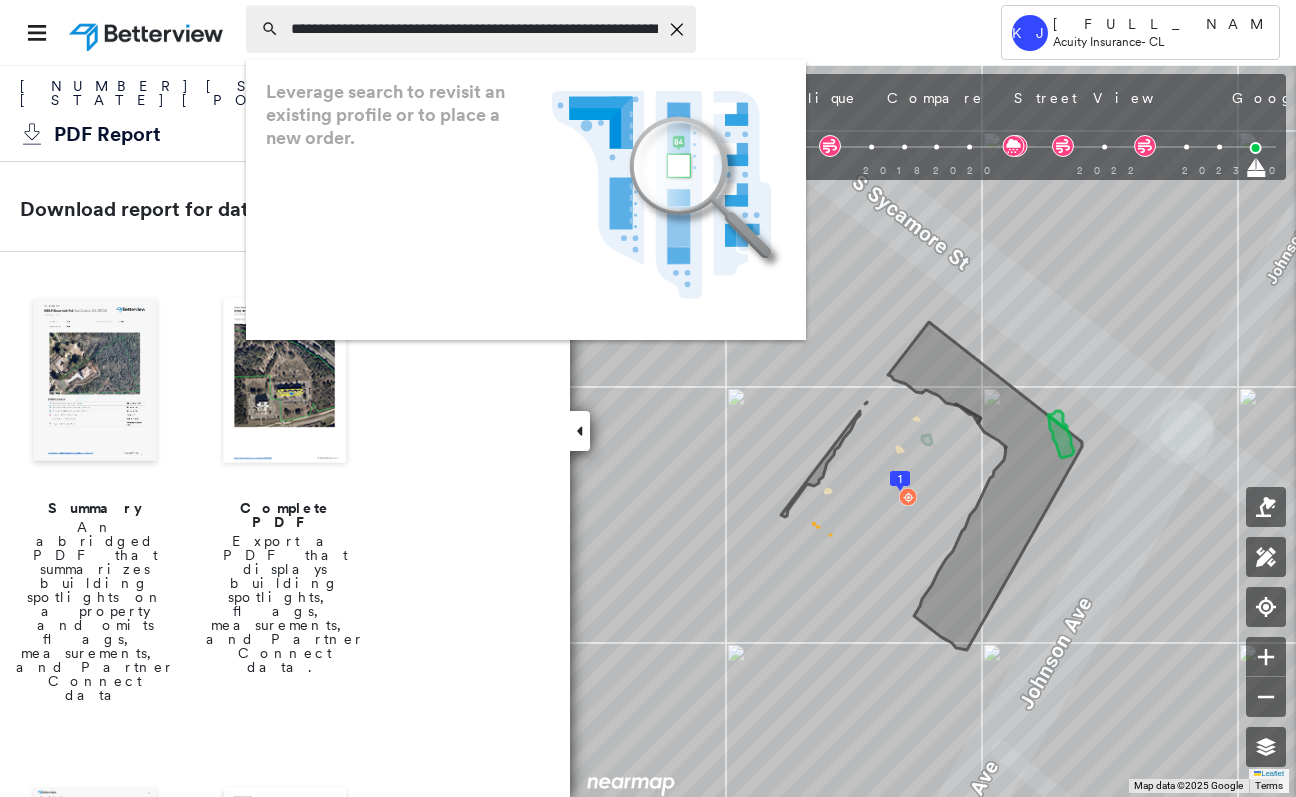 scroll, scrollTop: 0, scrollLeft: 54, axis: horizontal 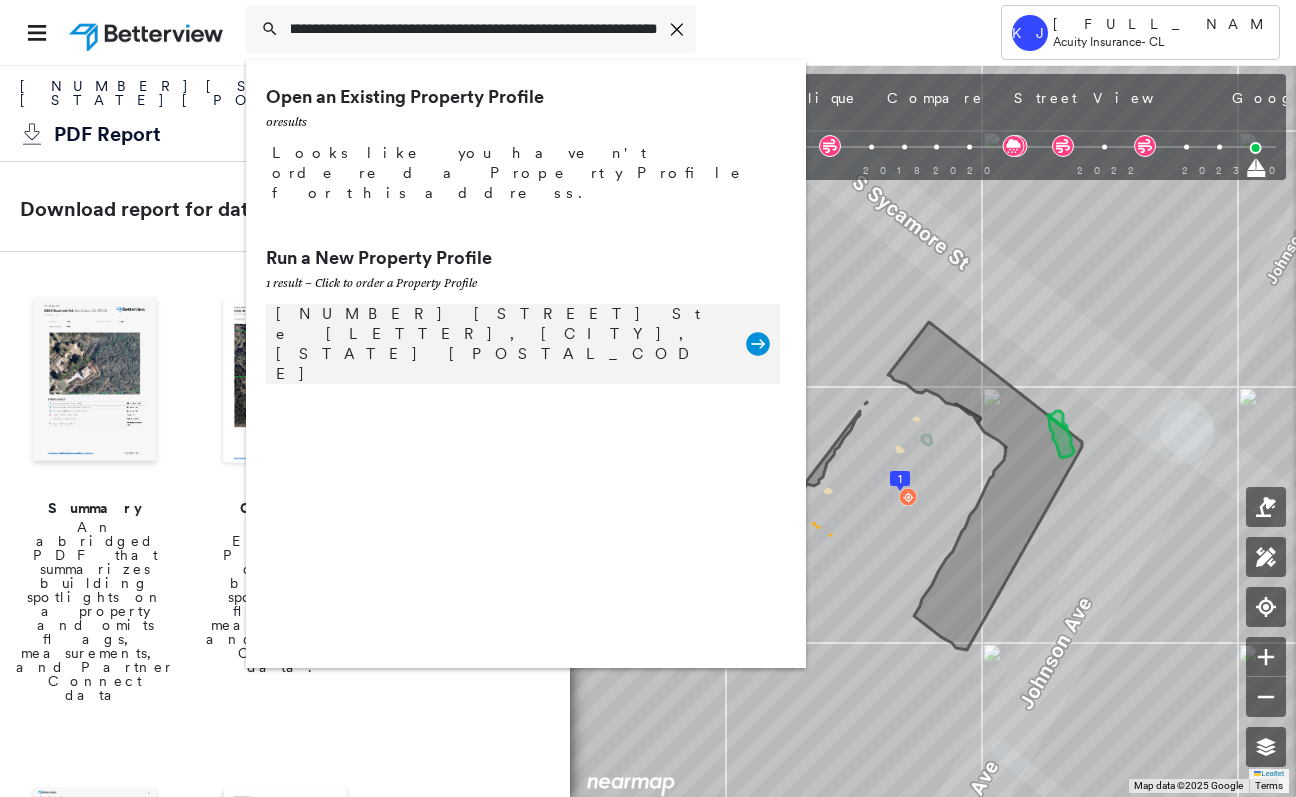 type on "**********" 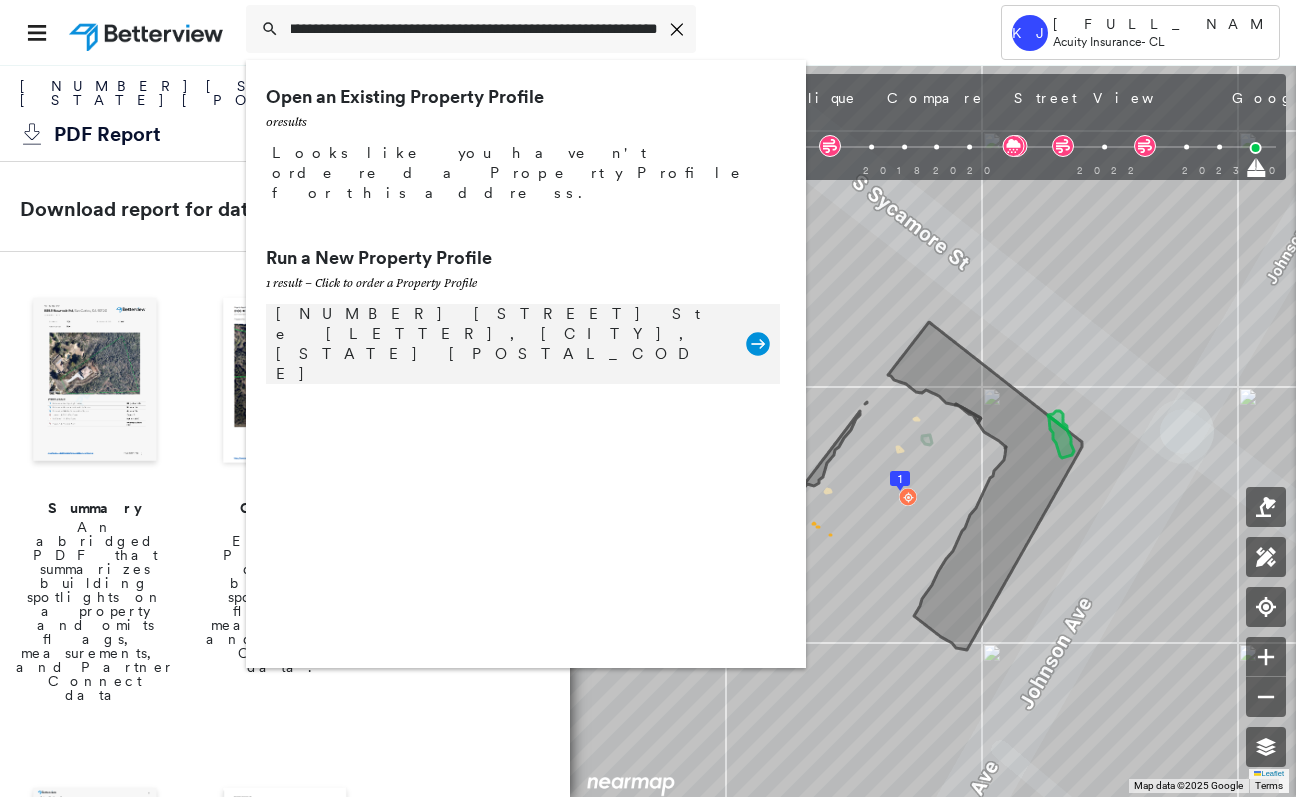 click on "[NUMBER] [STREET] Ste [LETTER], [CITY], [STATE] [POSTAL_CODE] Group Created with Sketch." at bounding box center [523, 344] 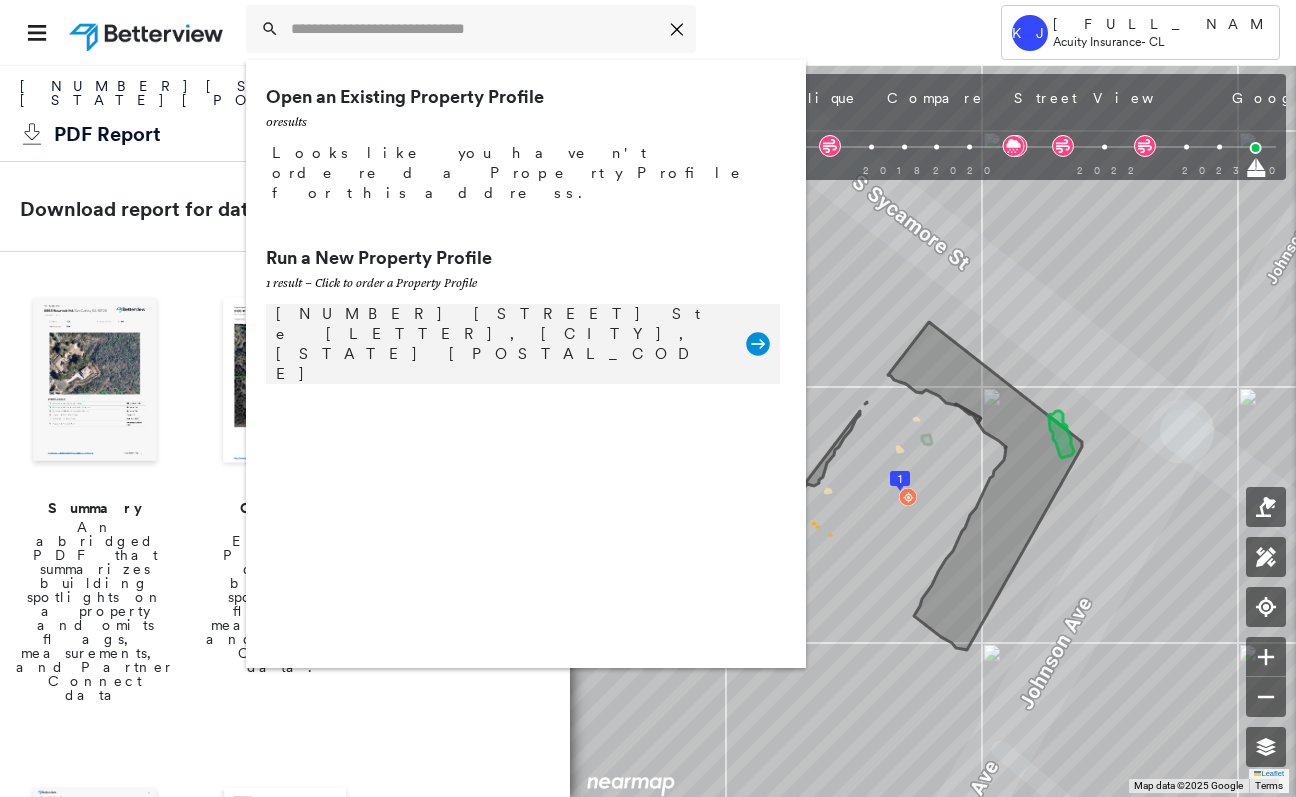scroll, scrollTop: 0, scrollLeft: 0, axis: both 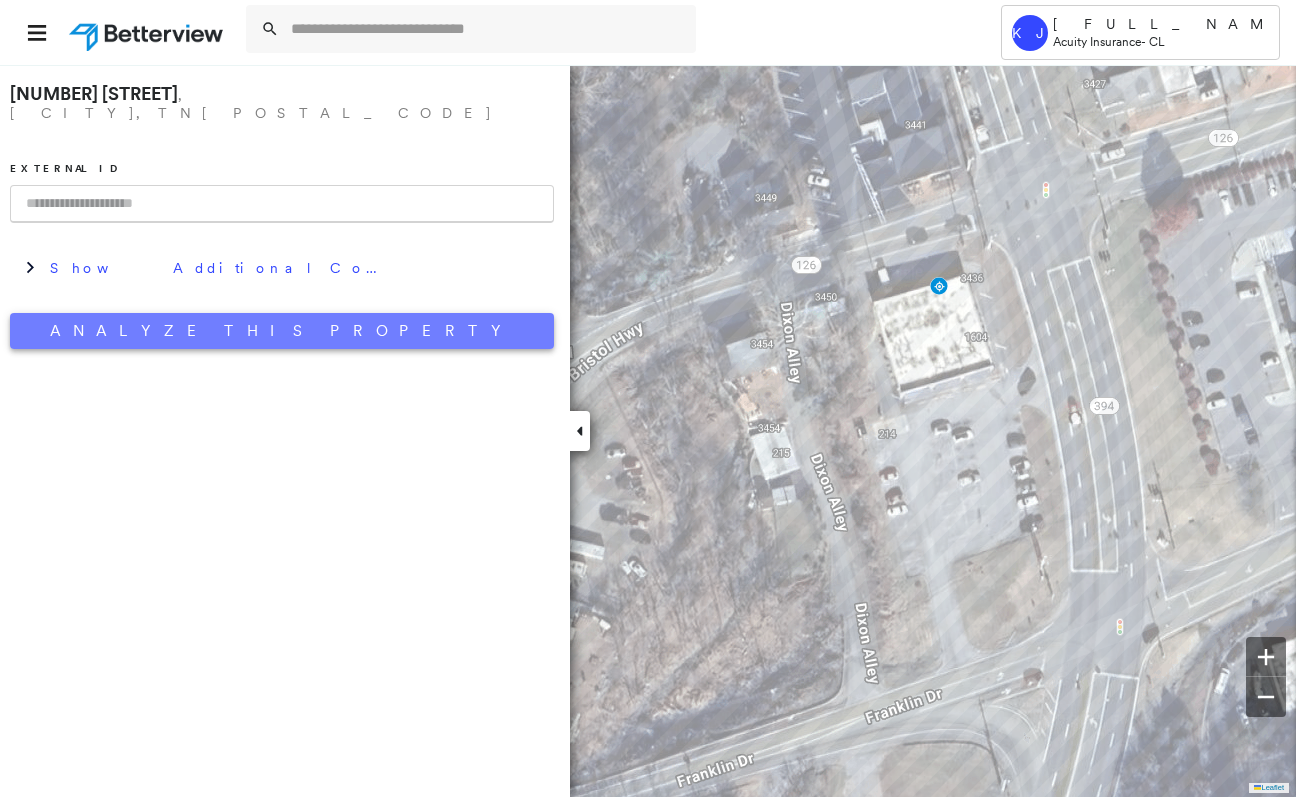 click on "Analyze This Property" at bounding box center [282, 331] 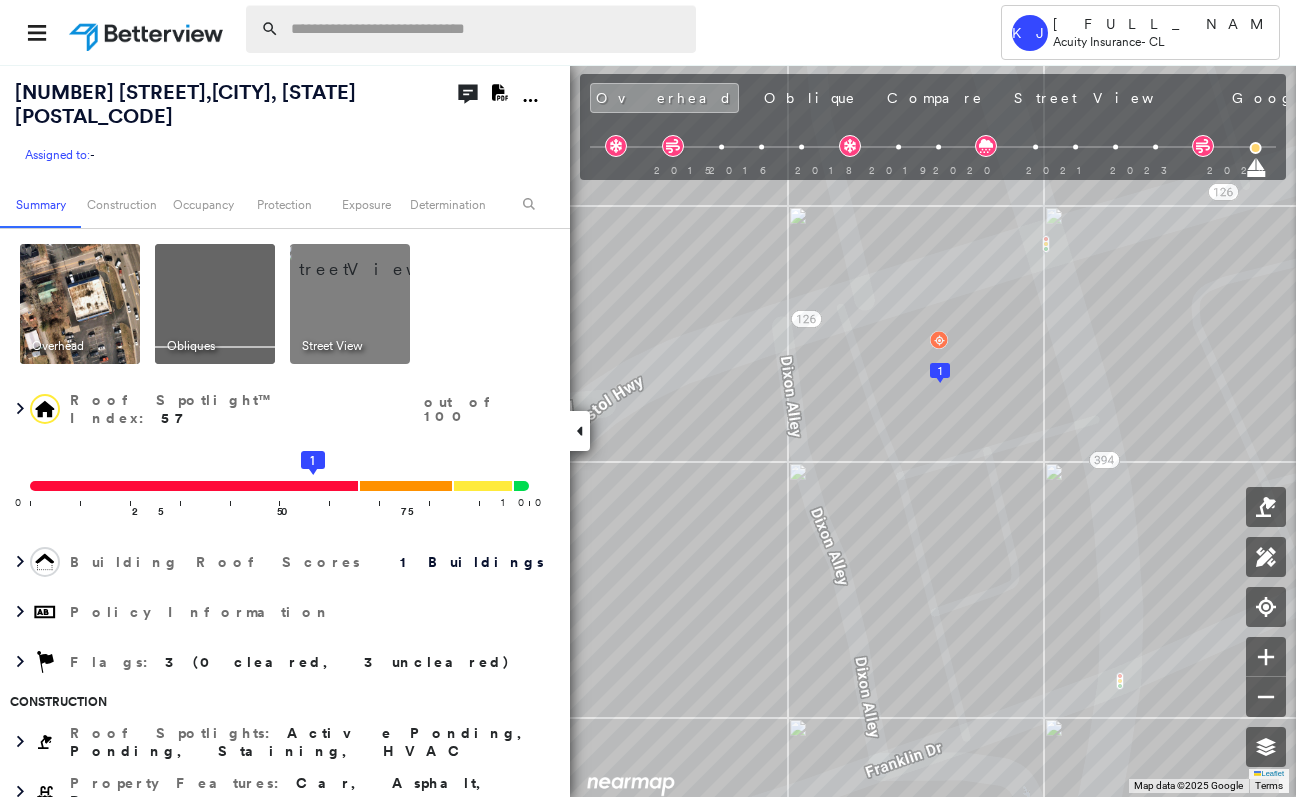 click at bounding box center (487, 29) 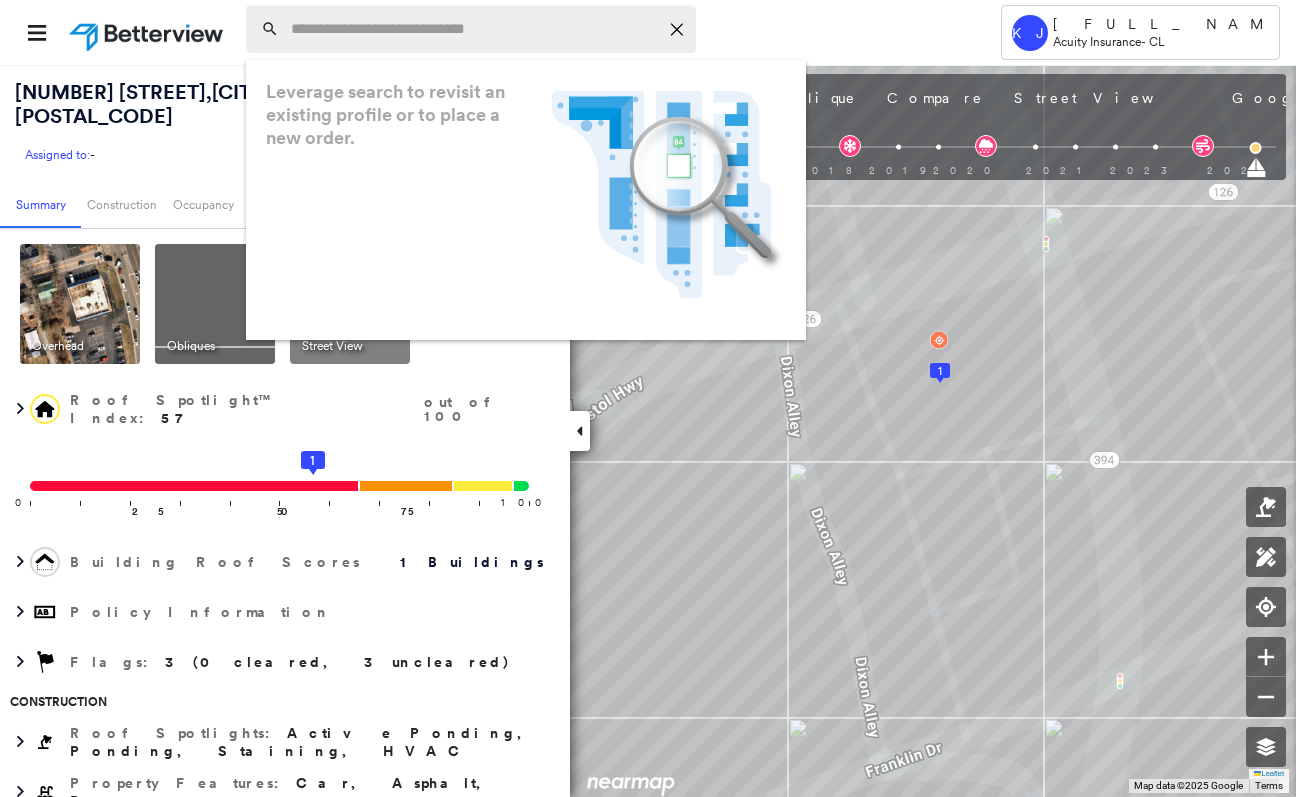 paste on "**********" 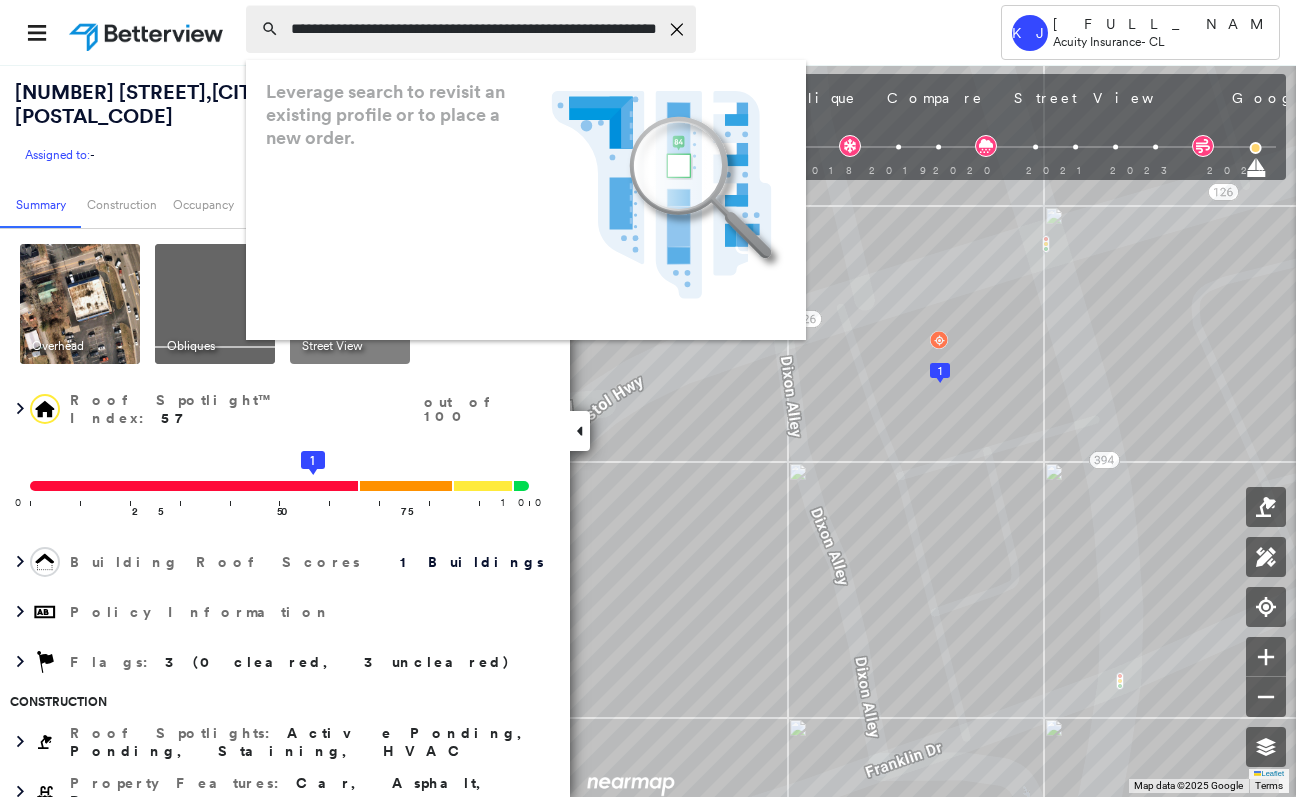 scroll, scrollTop: 0, scrollLeft: 9, axis: horizontal 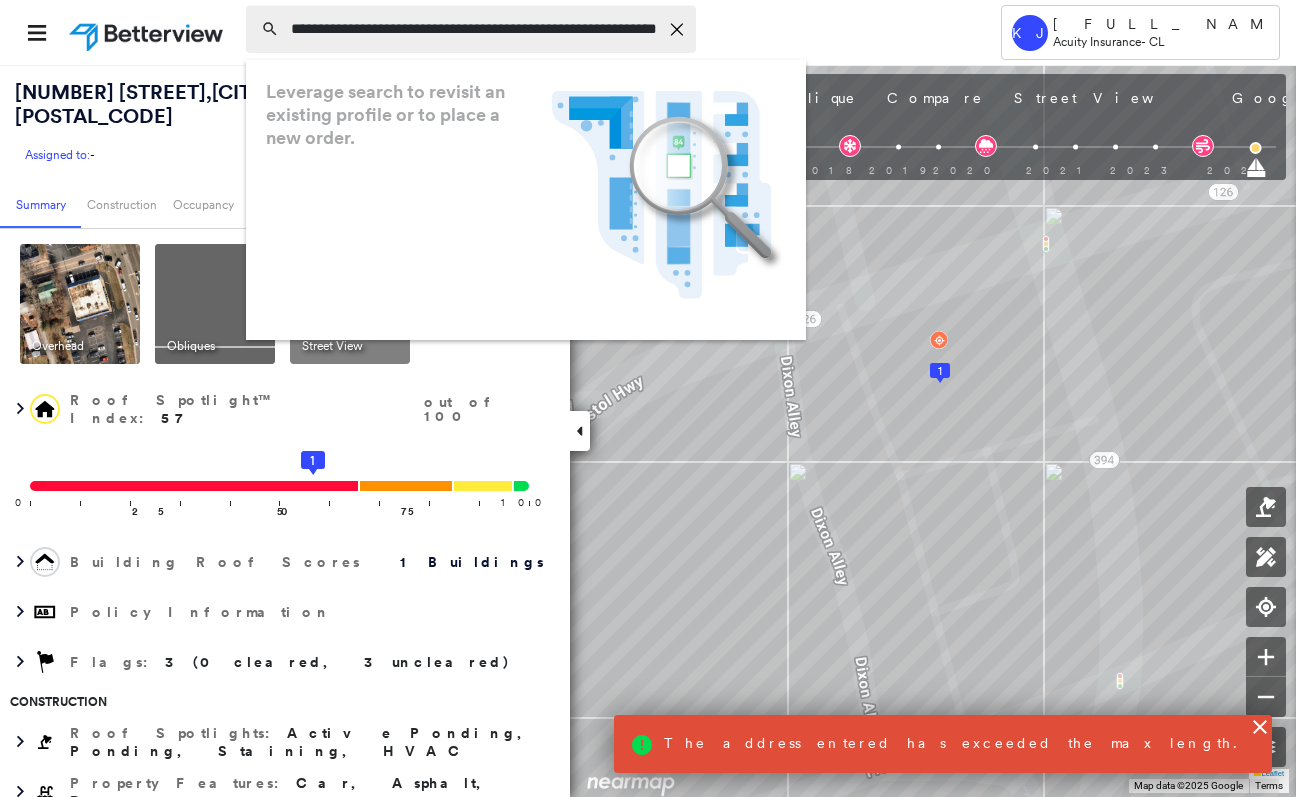 click on "**********" at bounding box center [474, 29] 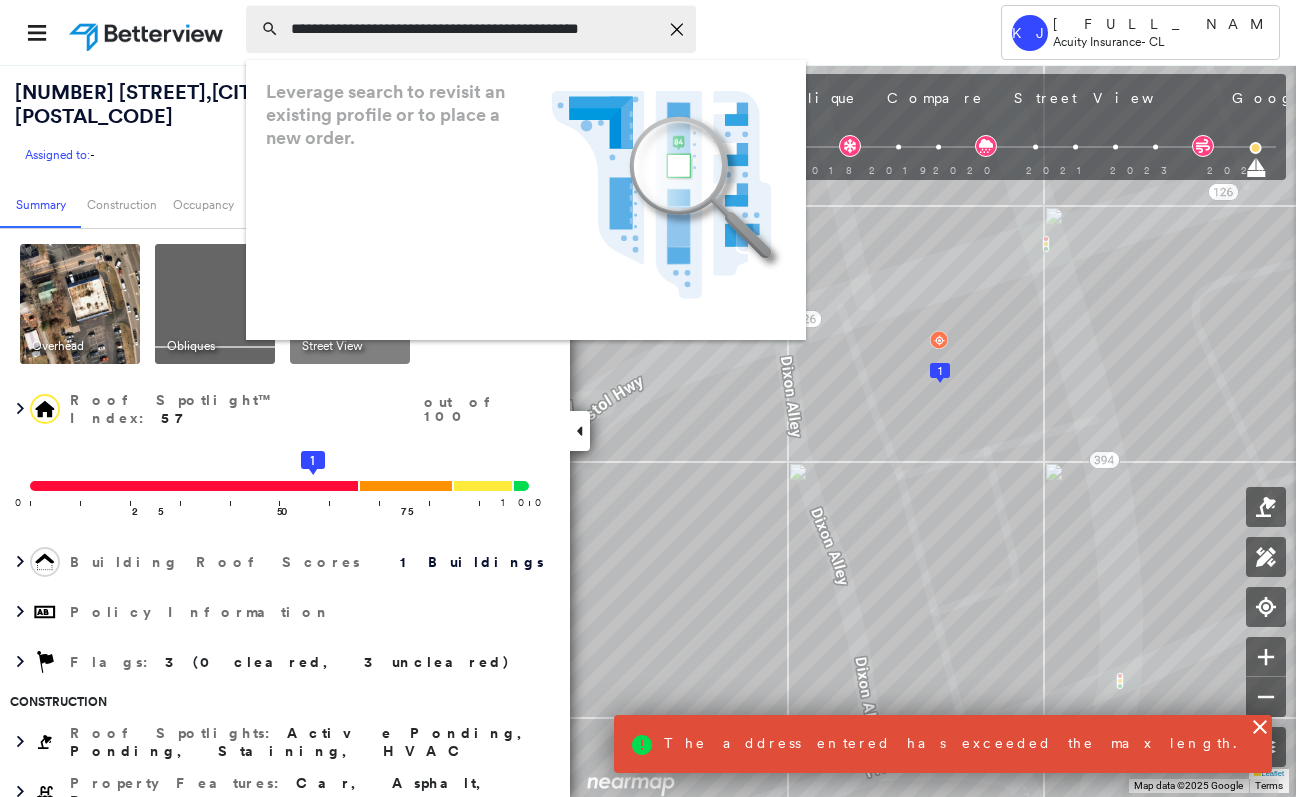 scroll, scrollTop: 0, scrollLeft: 0, axis: both 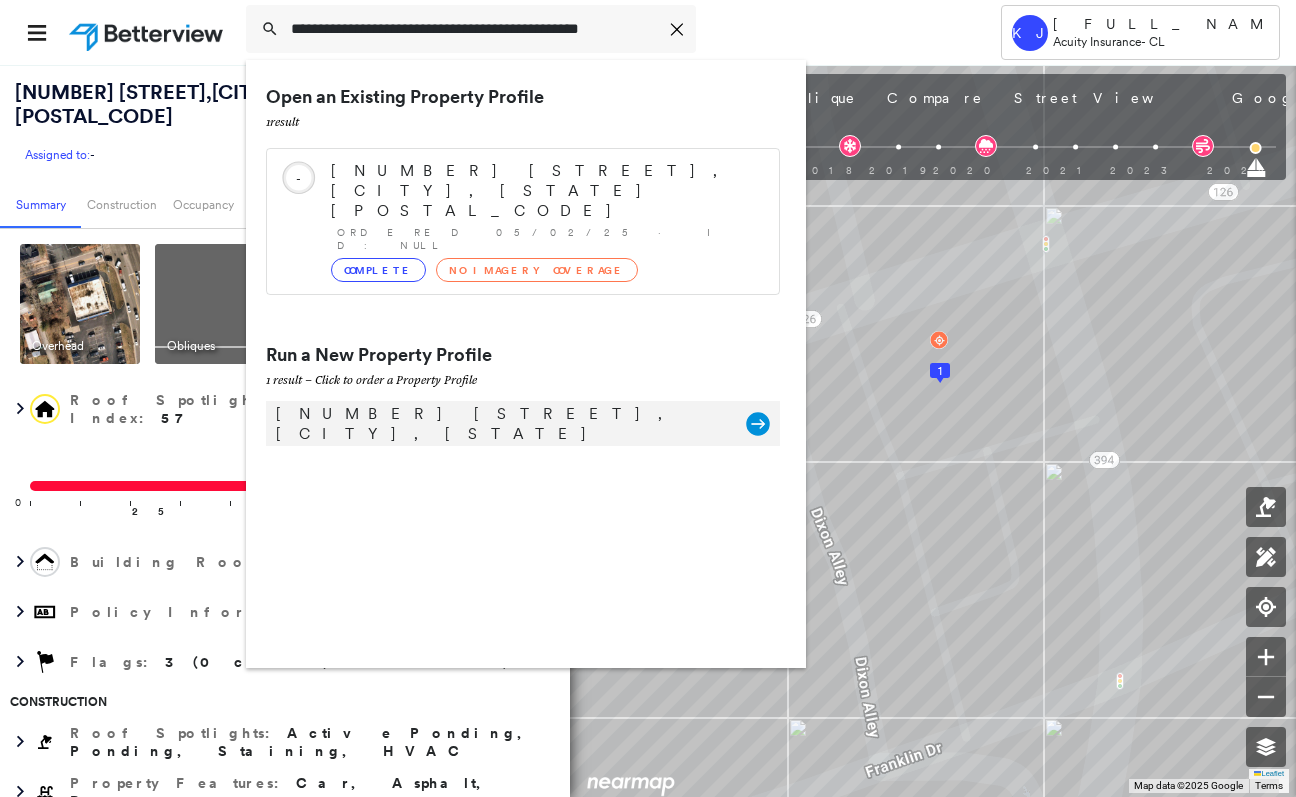 type on "**********" 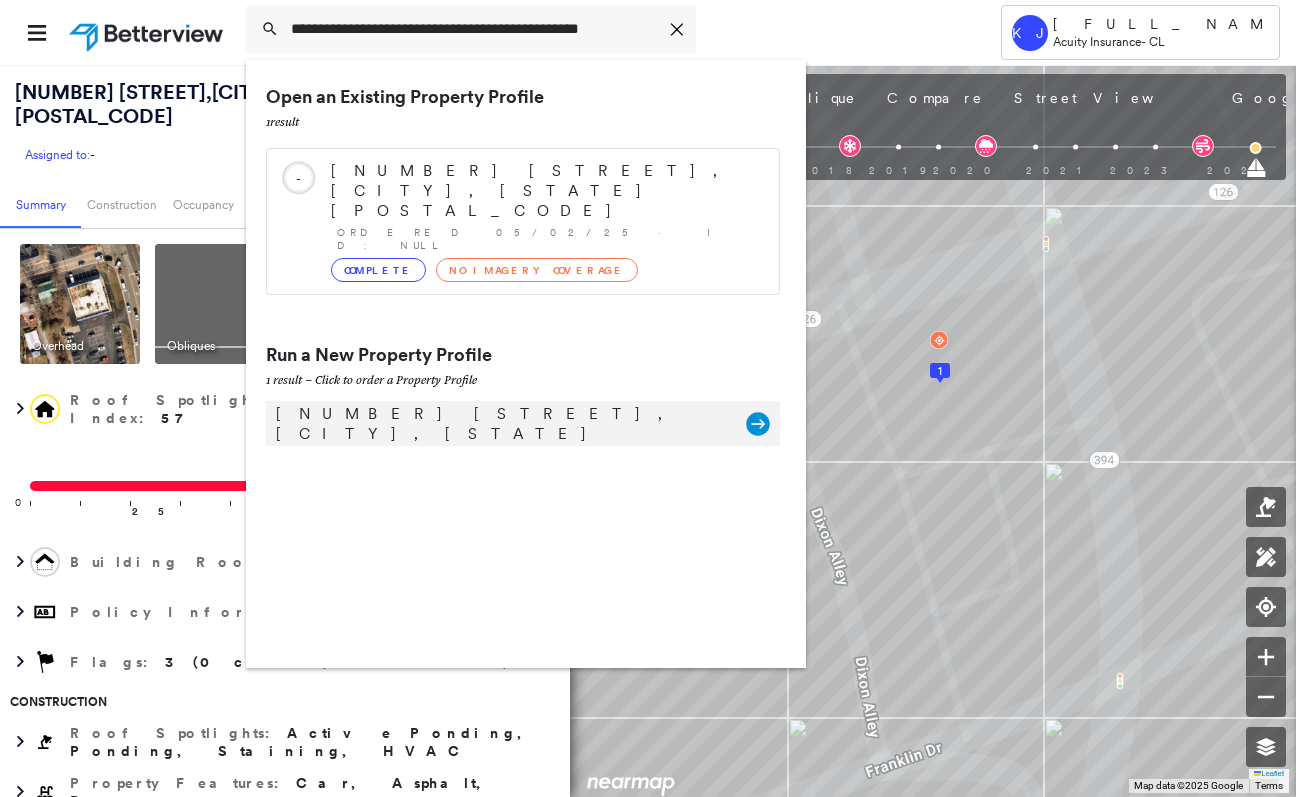 click on "[NUMBER] [STREET], [CITY], [STATE] Group Created with Sketch." at bounding box center (523, 423) 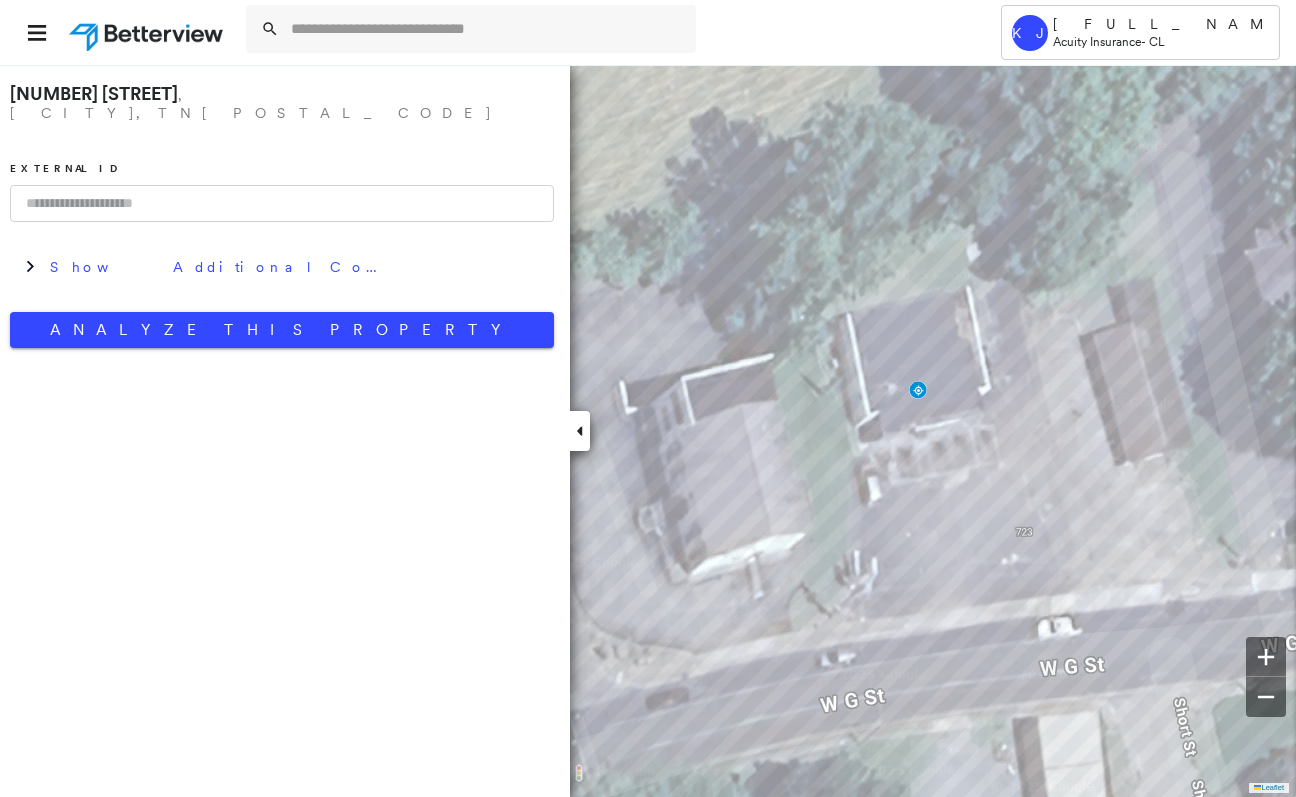 click on "[NUMBER] [STREET] , [CITY],  [STATE]  [POSTAL_CODE] External ID   Show Additional Company Data Analyze This Property" at bounding box center [285, 430] 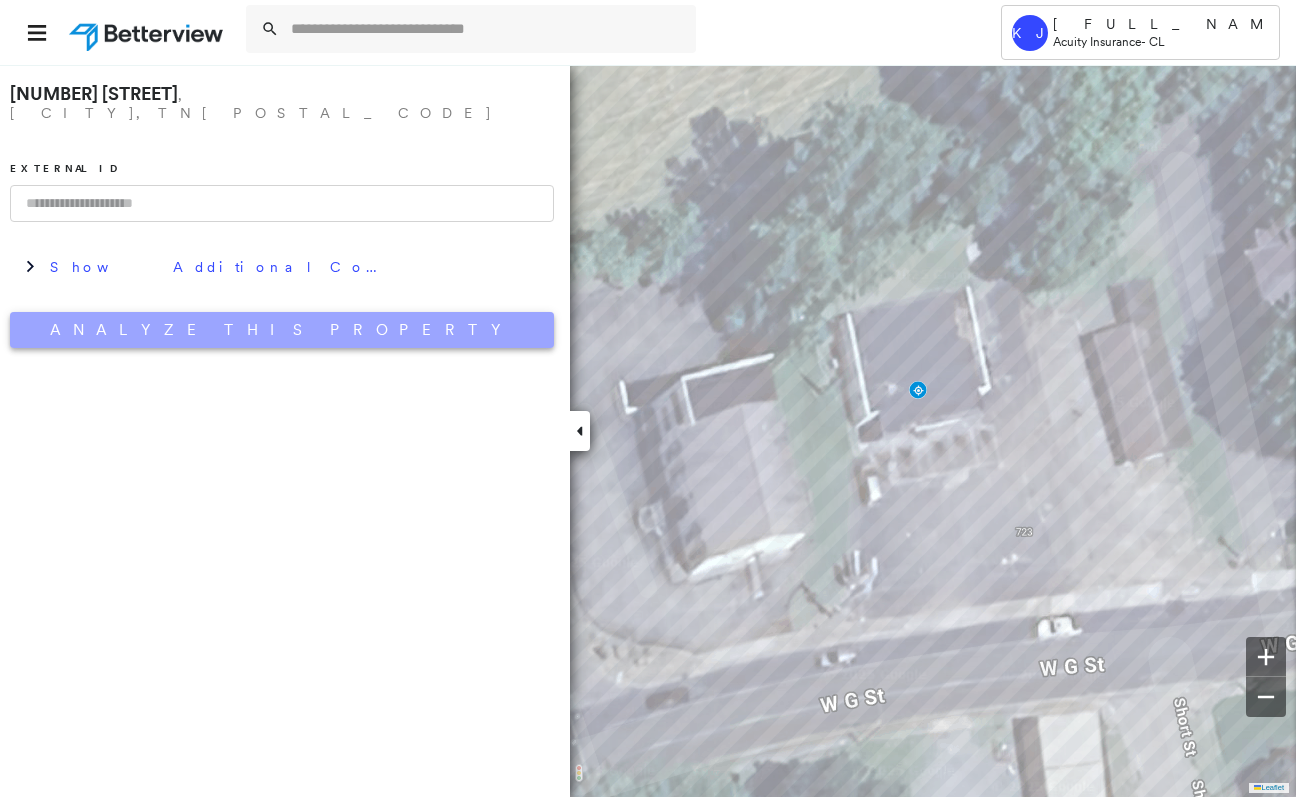 click on "Analyze This Property" at bounding box center (282, 330) 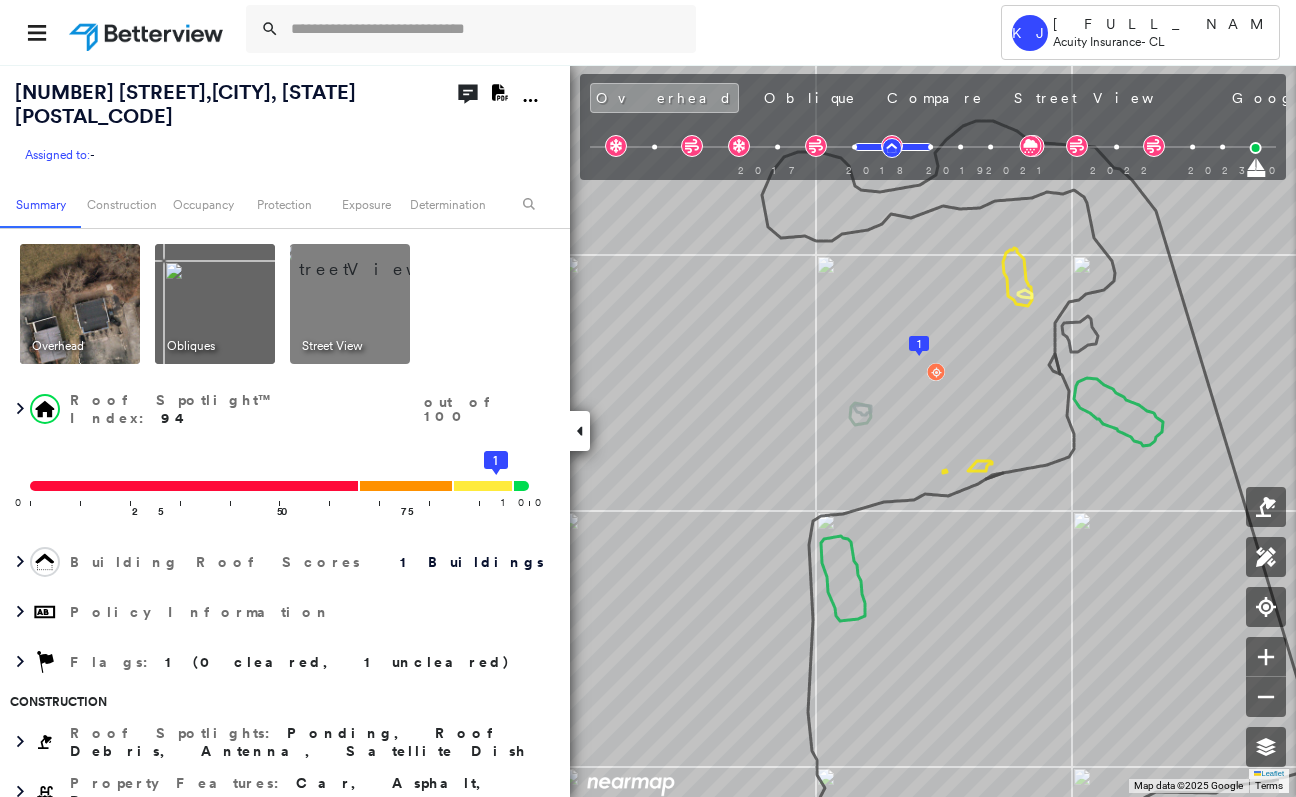 click 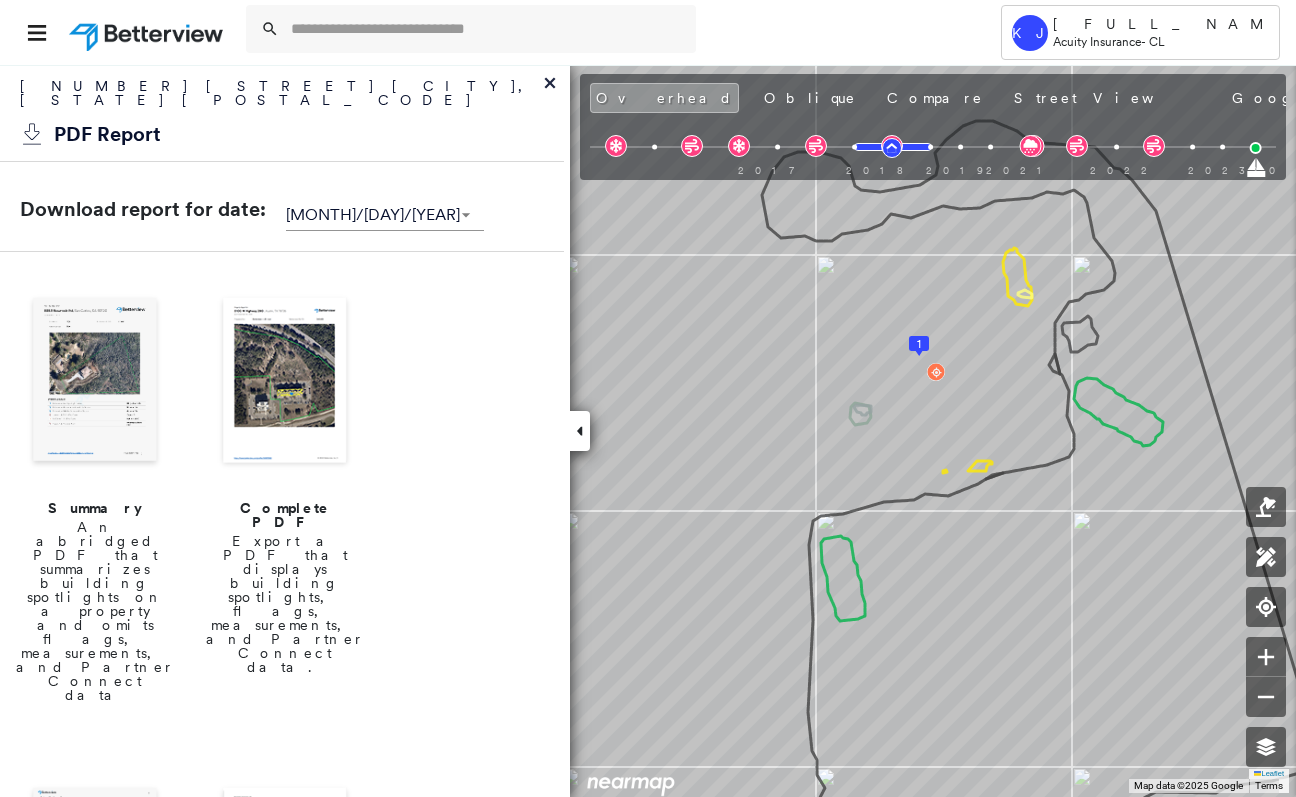 click at bounding box center (285, 382) 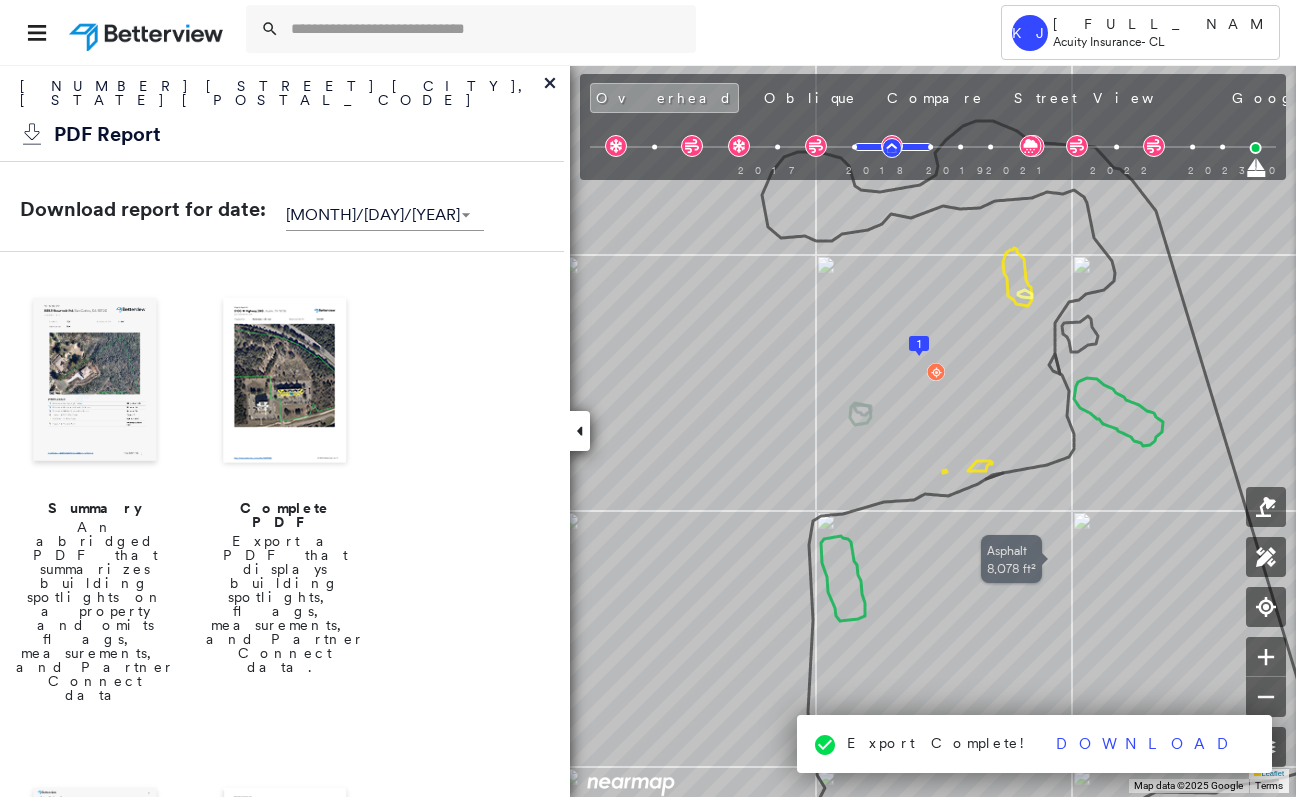 click 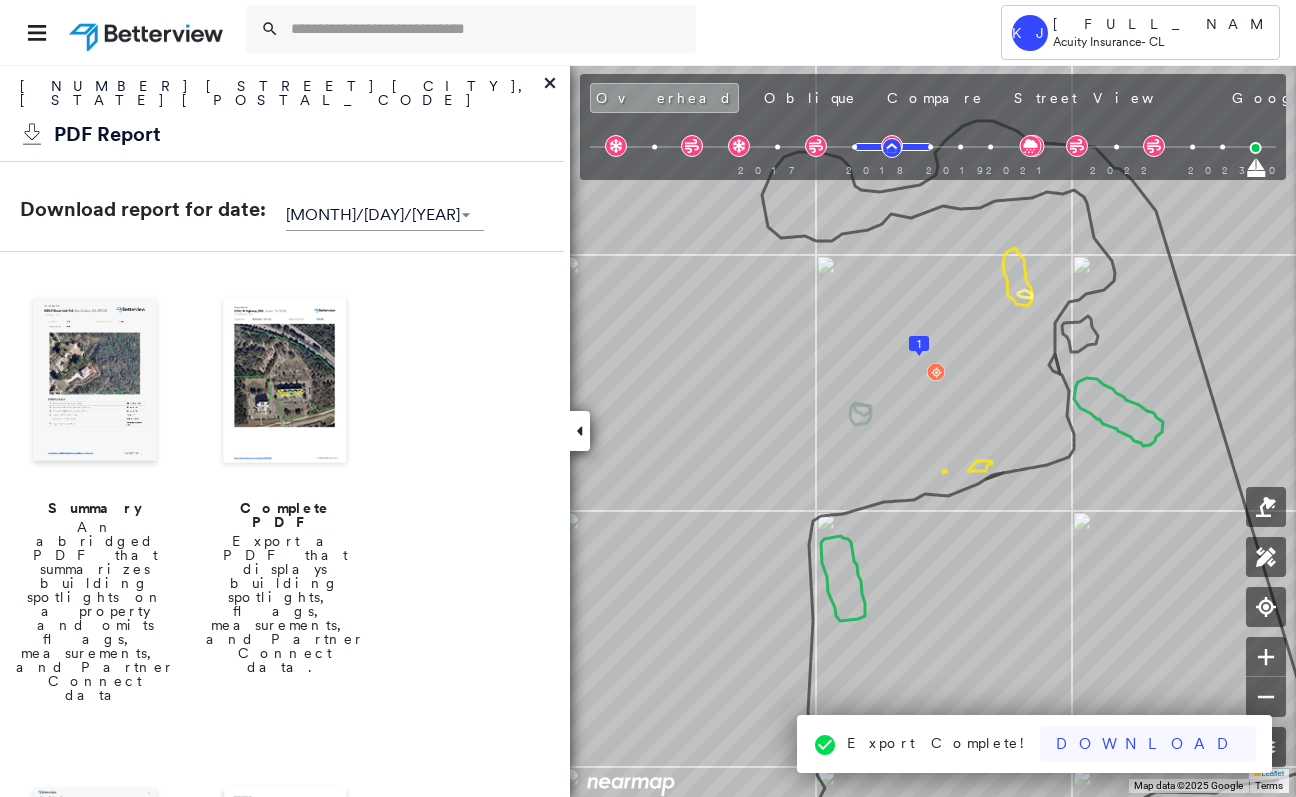 click on "Download" at bounding box center [1148, 744] 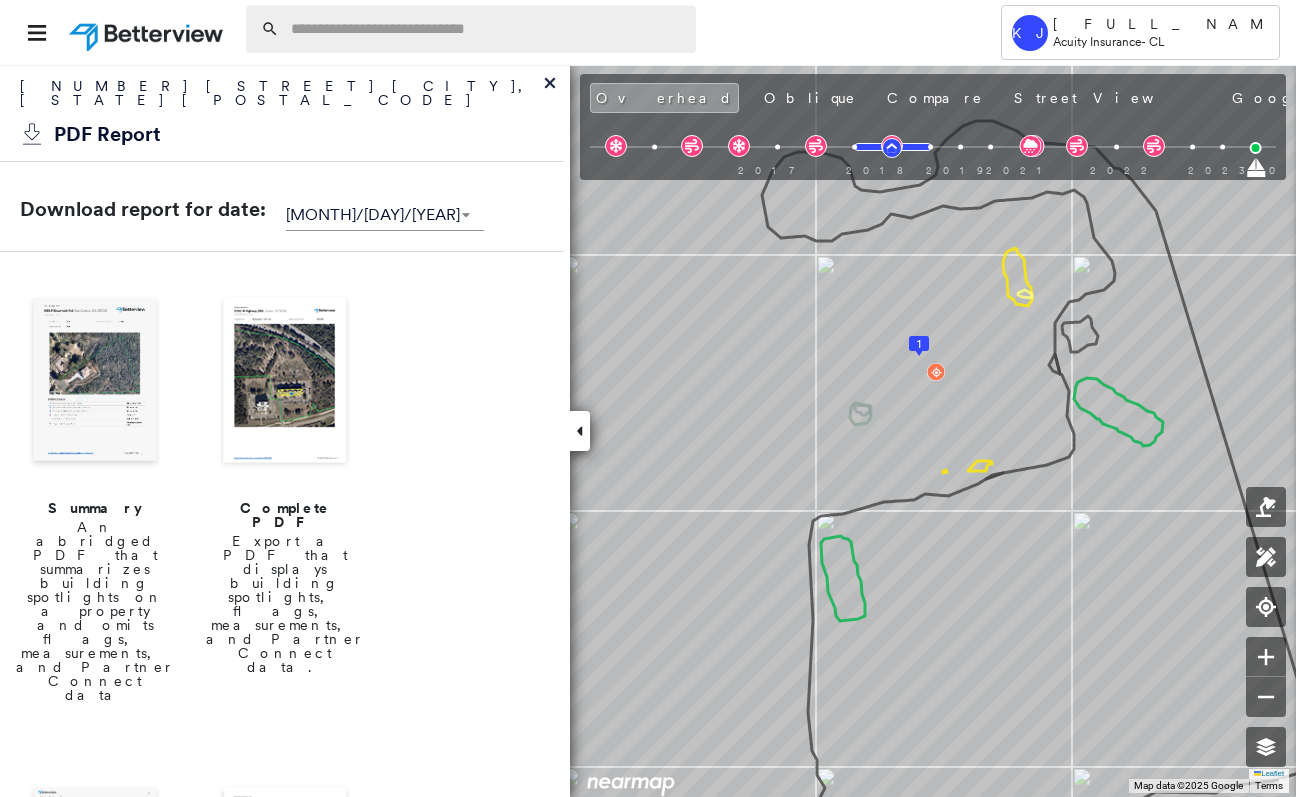 click at bounding box center (487, 29) 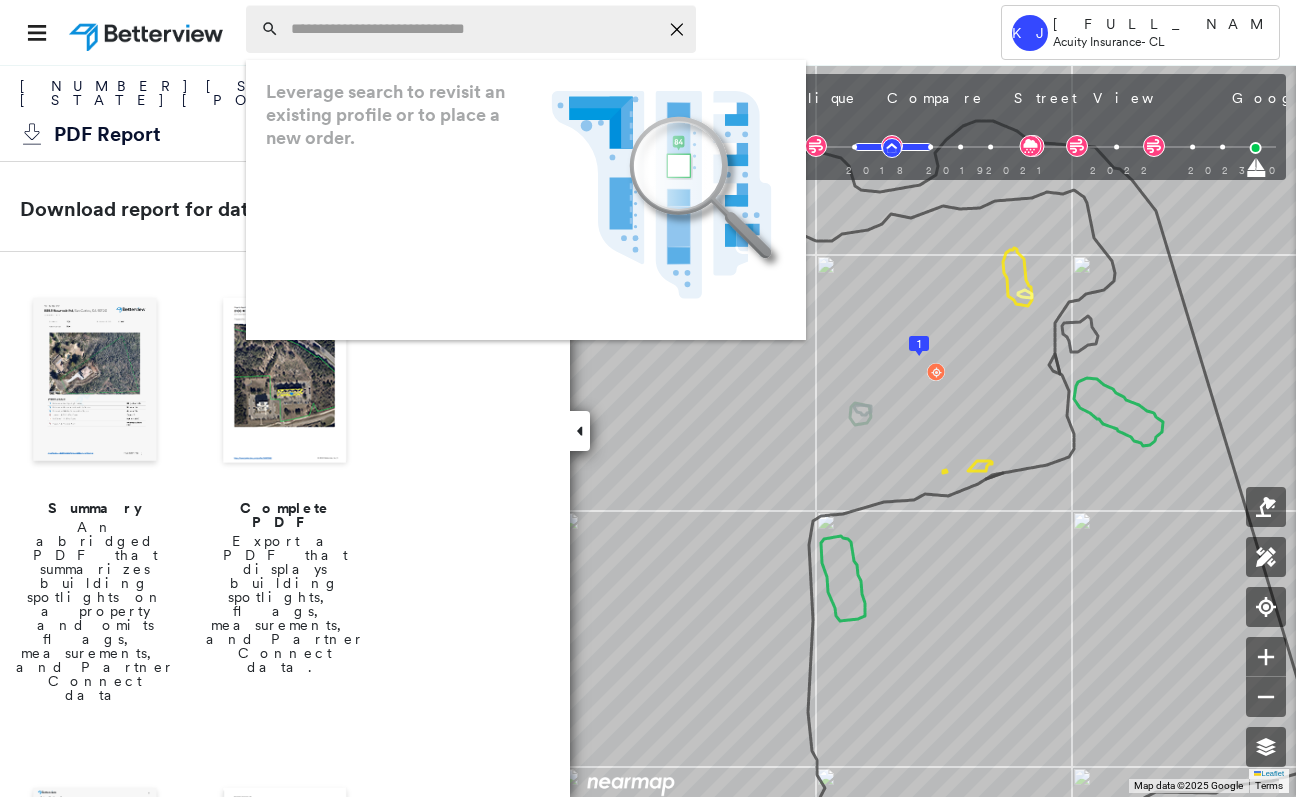 paste on "**********" 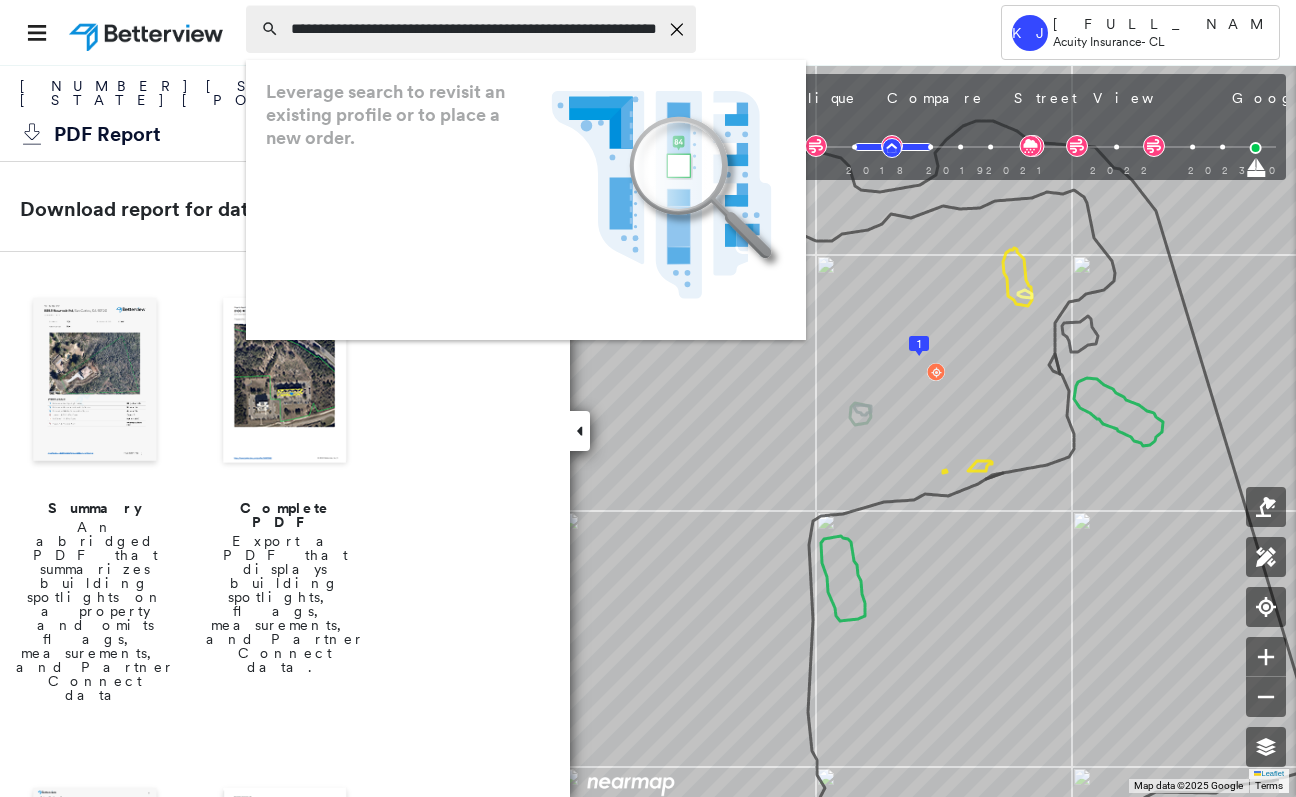 scroll, scrollTop: 0, scrollLeft: 44, axis: horizontal 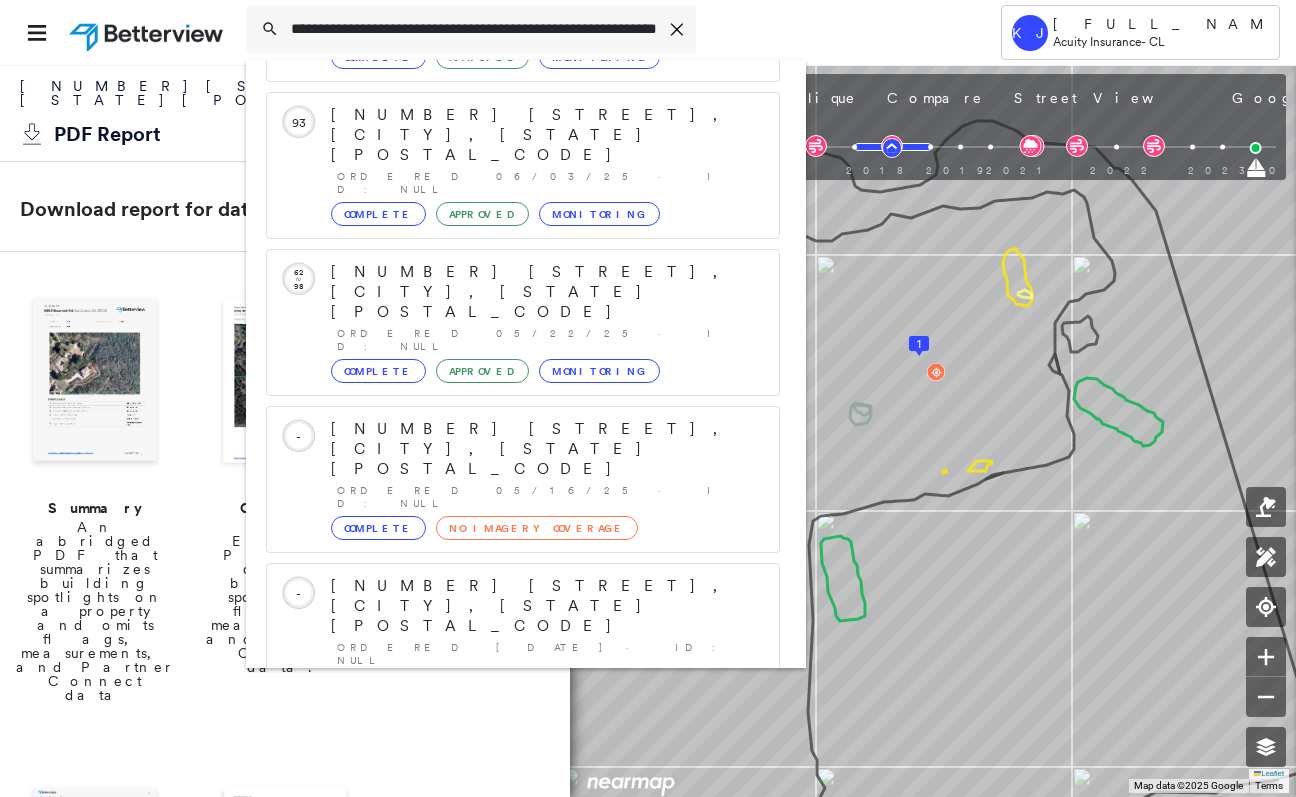 type on "**********" 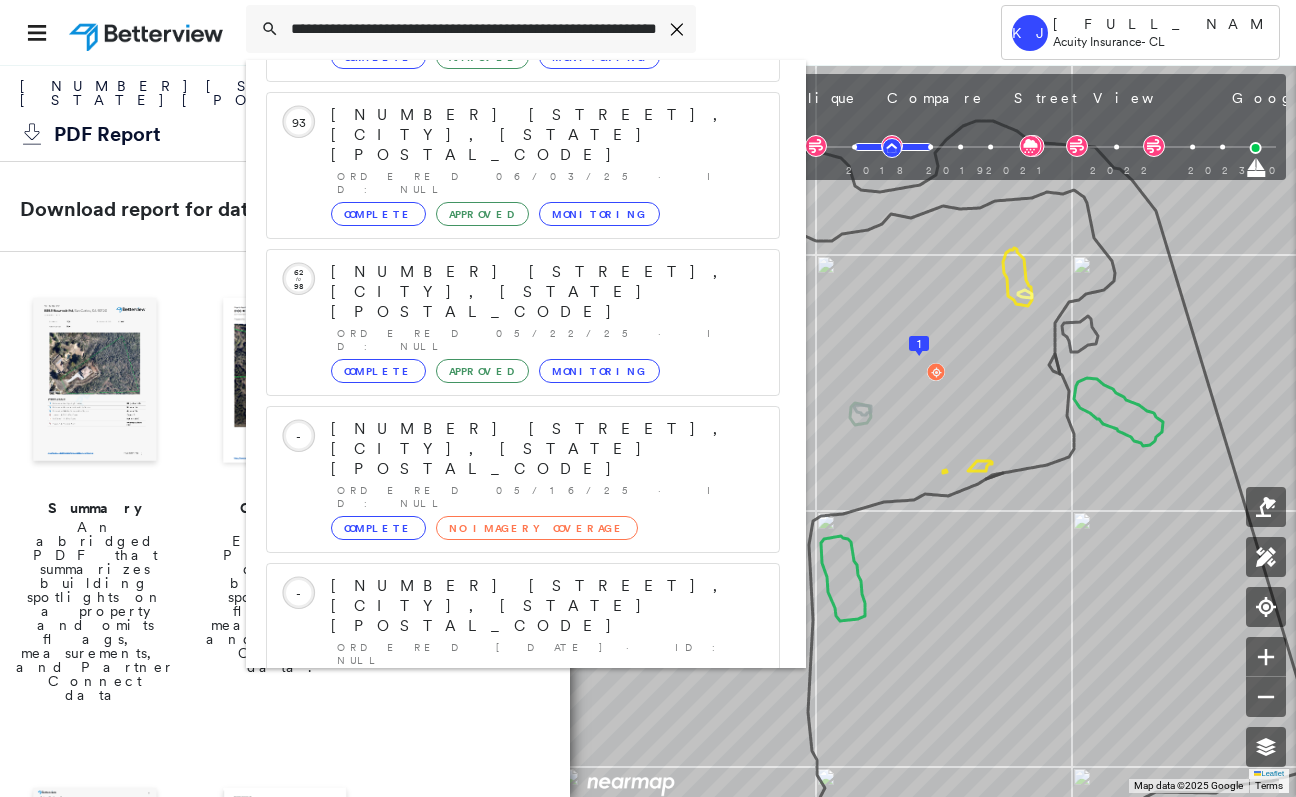 scroll, scrollTop: 0, scrollLeft: 0, axis: both 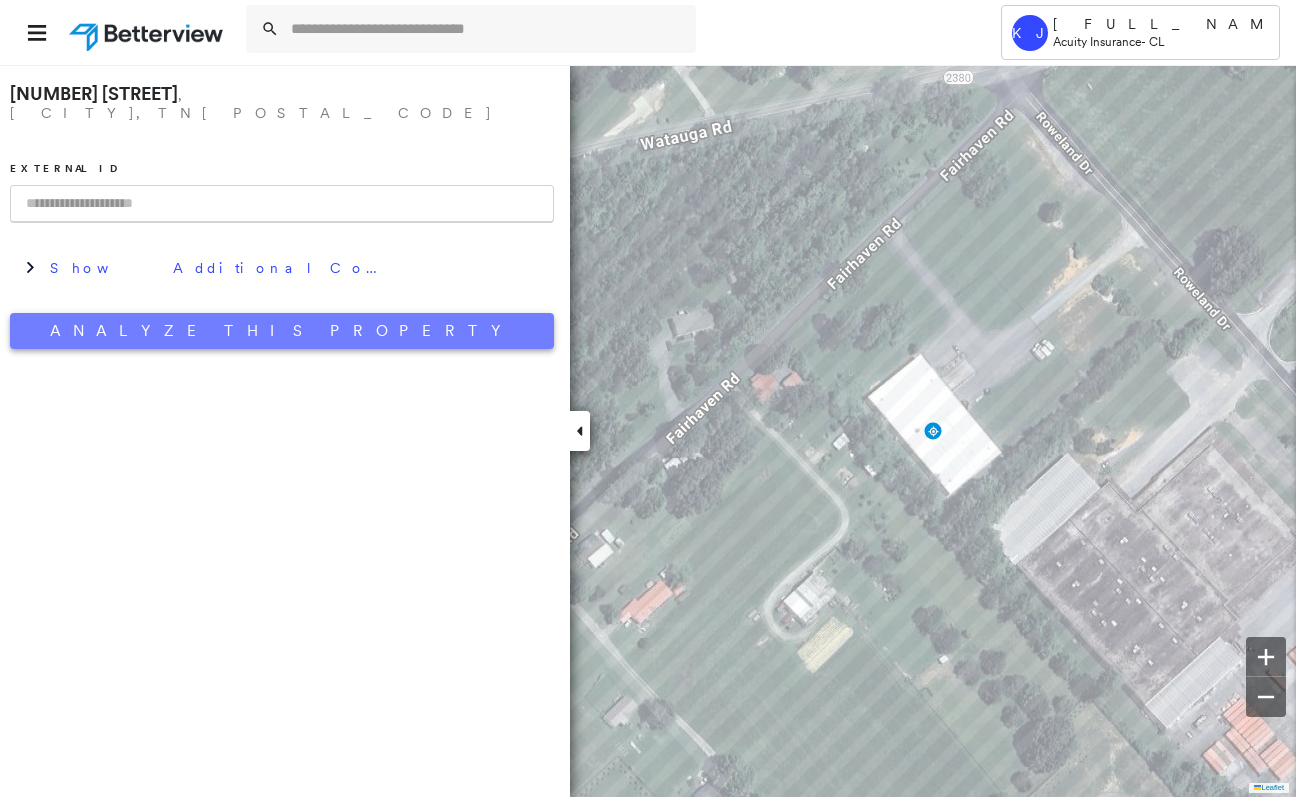 click on "Analyze This Property" at bounding box center [282, 331] 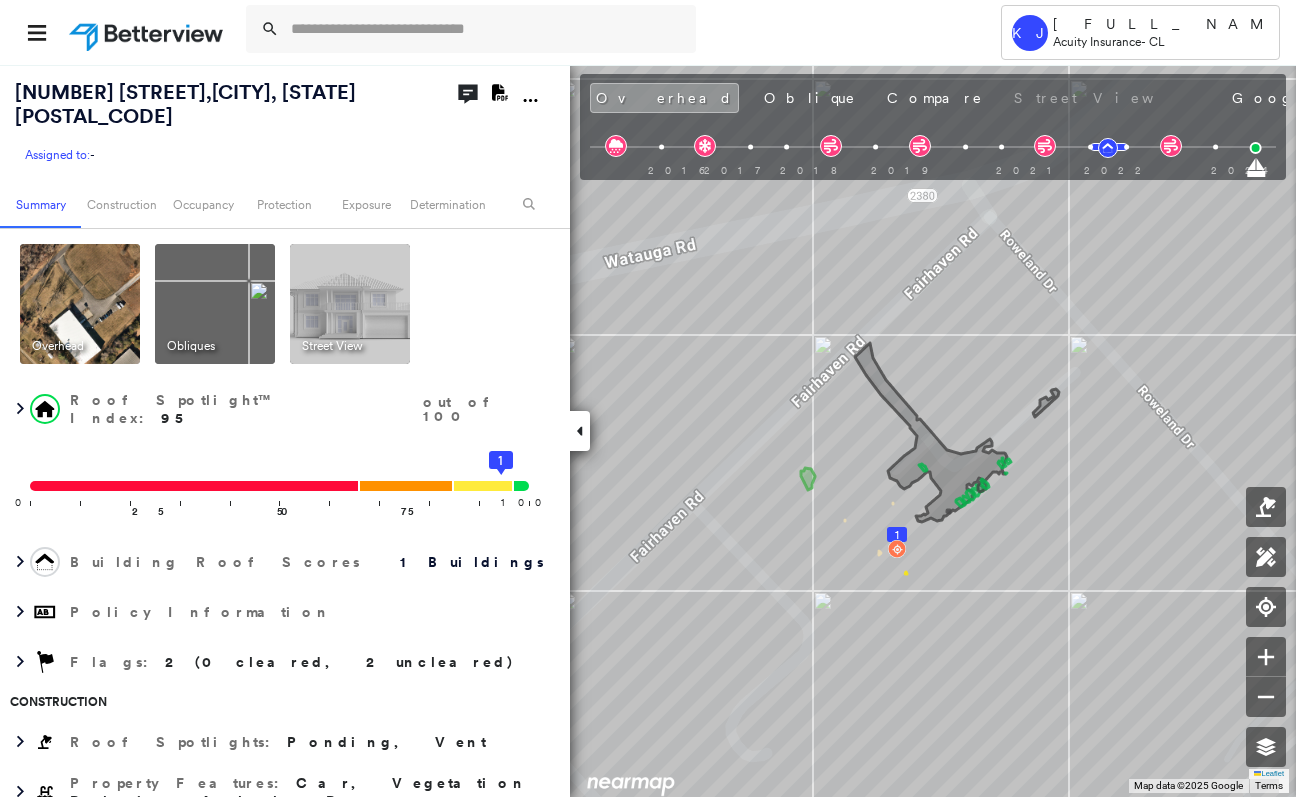click on "Download PDF Report" 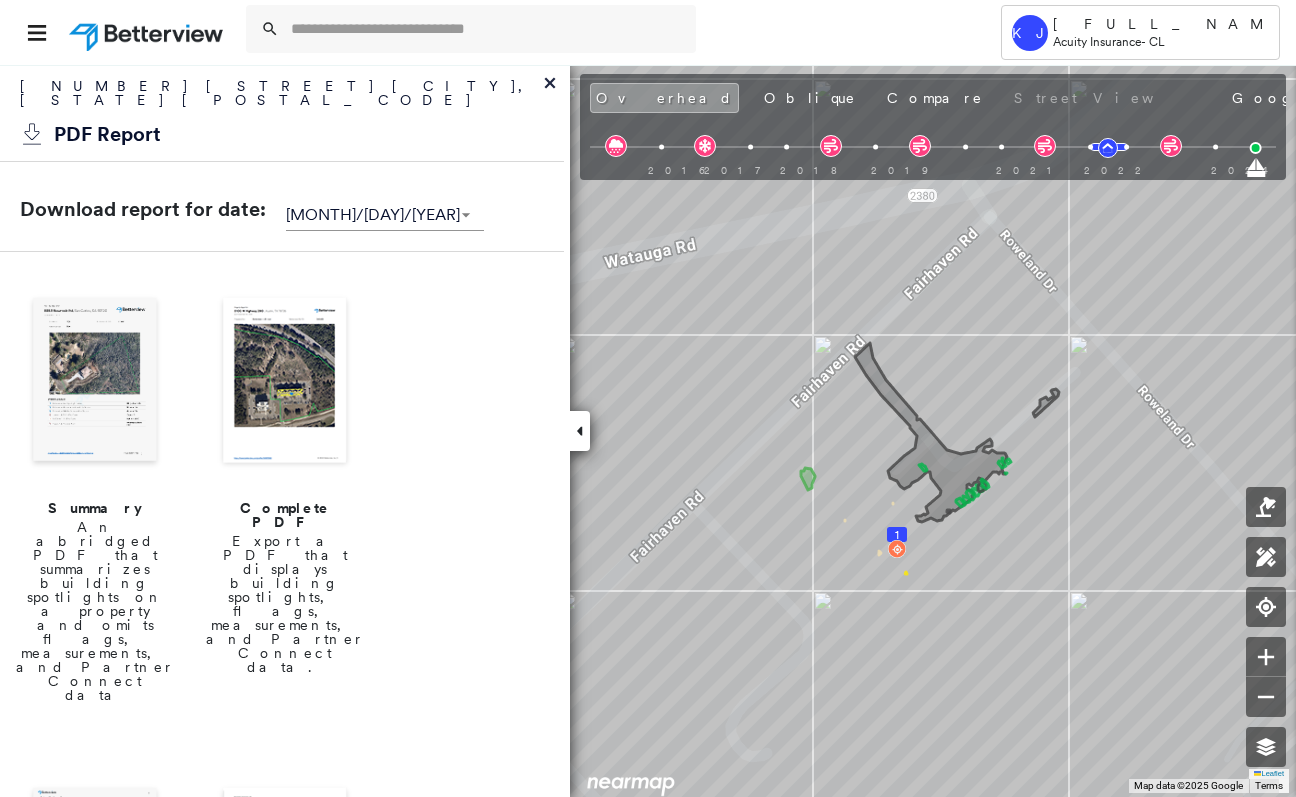 click at bounding box center (285, 382) 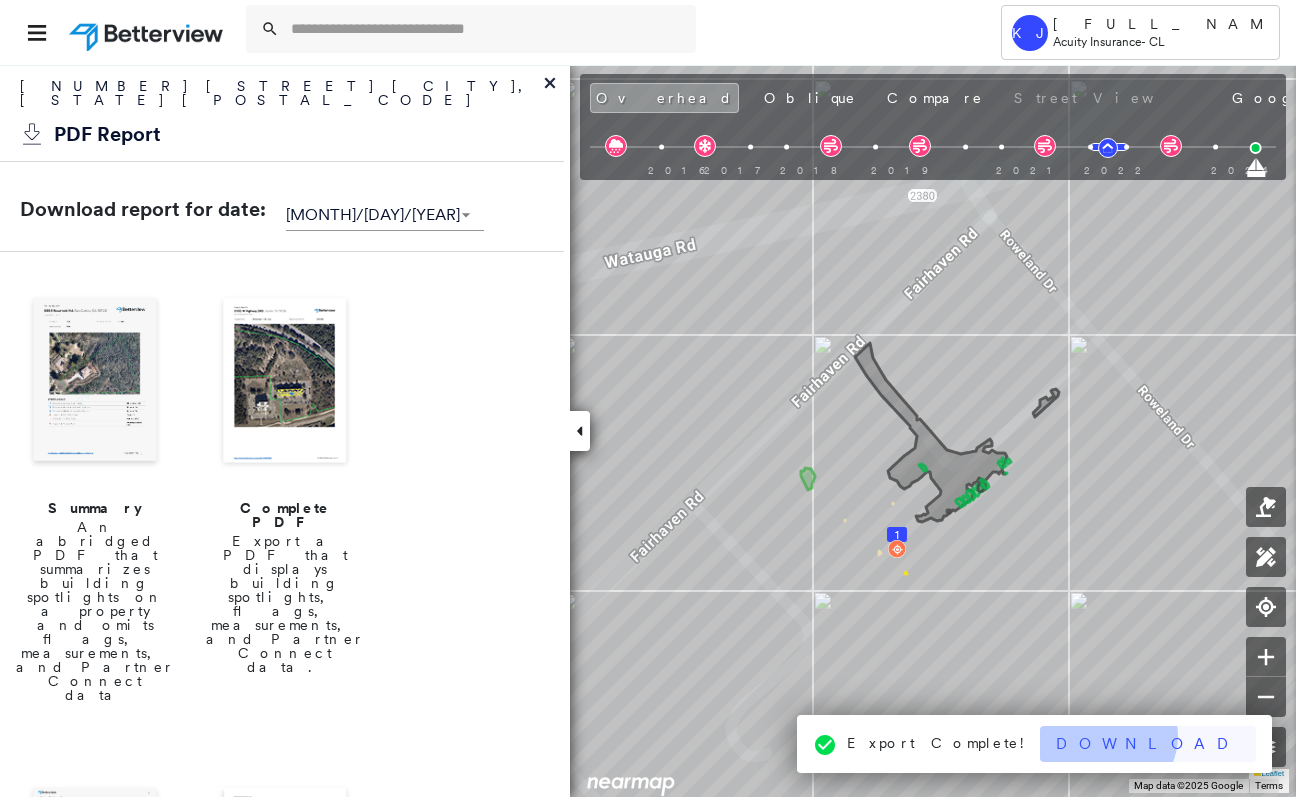 click on "Download" at bounding box center (1148, 744) 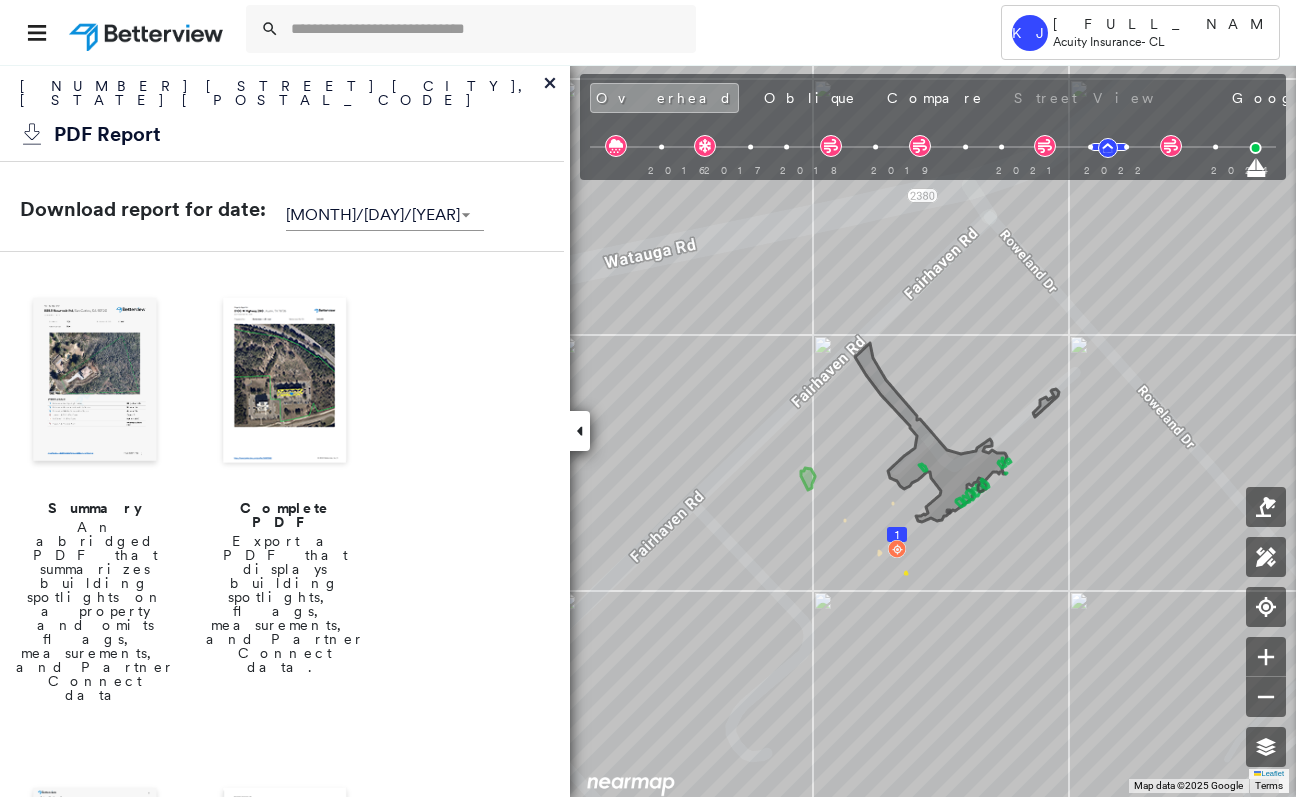 click on "Summary An abridged PDF that summarizes building spotlights on a property and omits flags, measurements, and Partner Connect data Complete PDF Export a PDF that displays building spotlights, flags, measurements, and Partner Connect data. Peril Risks Export a PDF that summarizes the Peril Risks detected on a property Executive Overview Two page overview of the property that summarizes property and building conditions, for Executives. Agent Overview Two page overview of the property that summarizes property and building conditions, without scores, for Agents." at bounding box center (282, 979) 